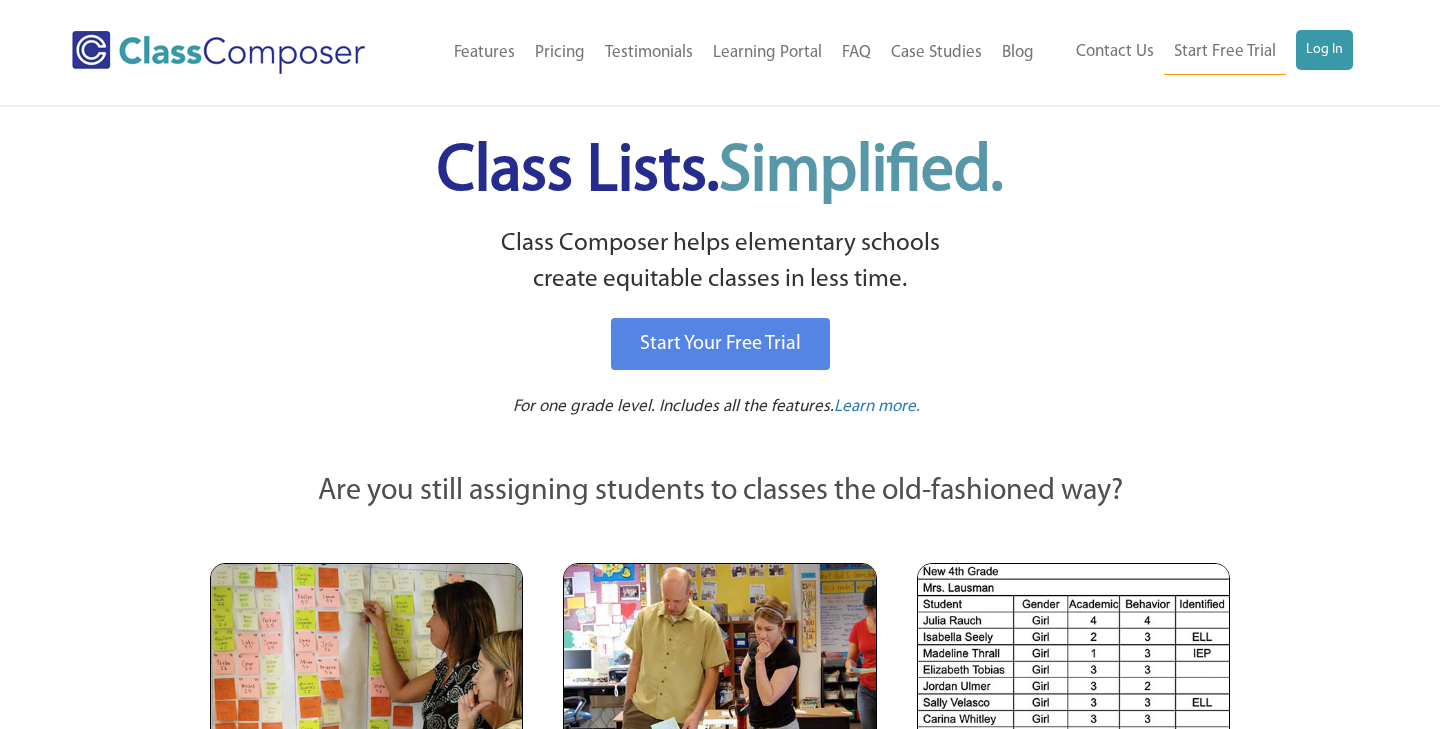 scroll, scrollTop: 0, scrollLeft: 0, axis: both 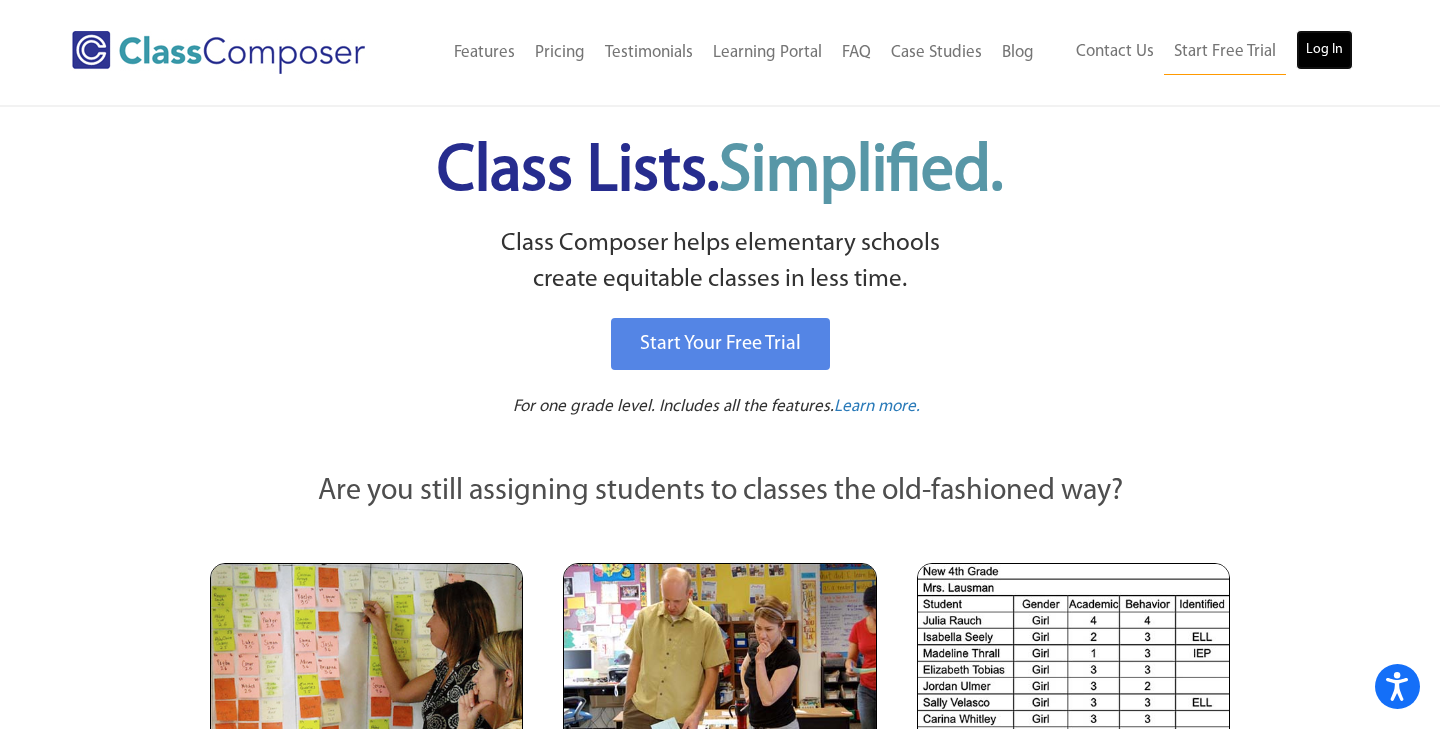 click on "Log In" at bounding box center (1324, 50) 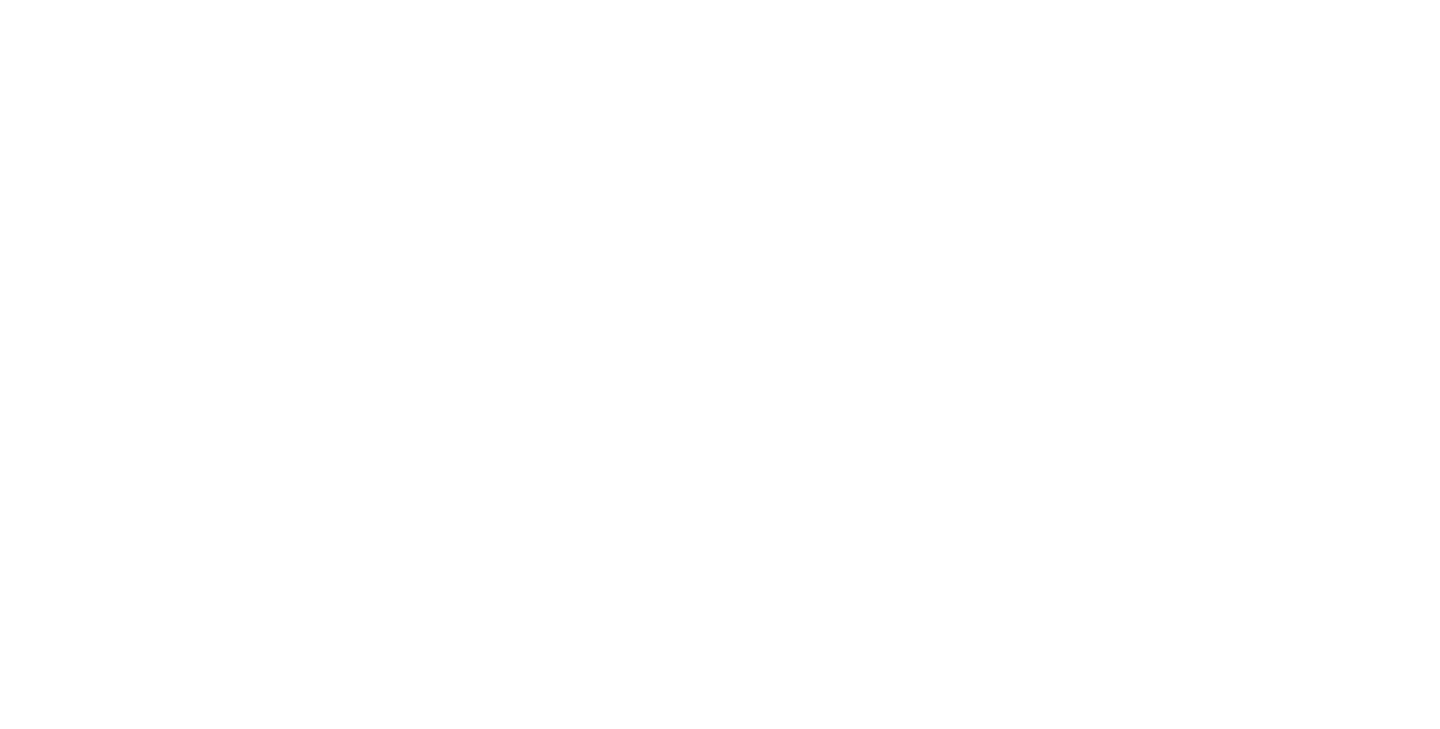scroll, scrollTop: 0, scrollLeft: 0, axis: both 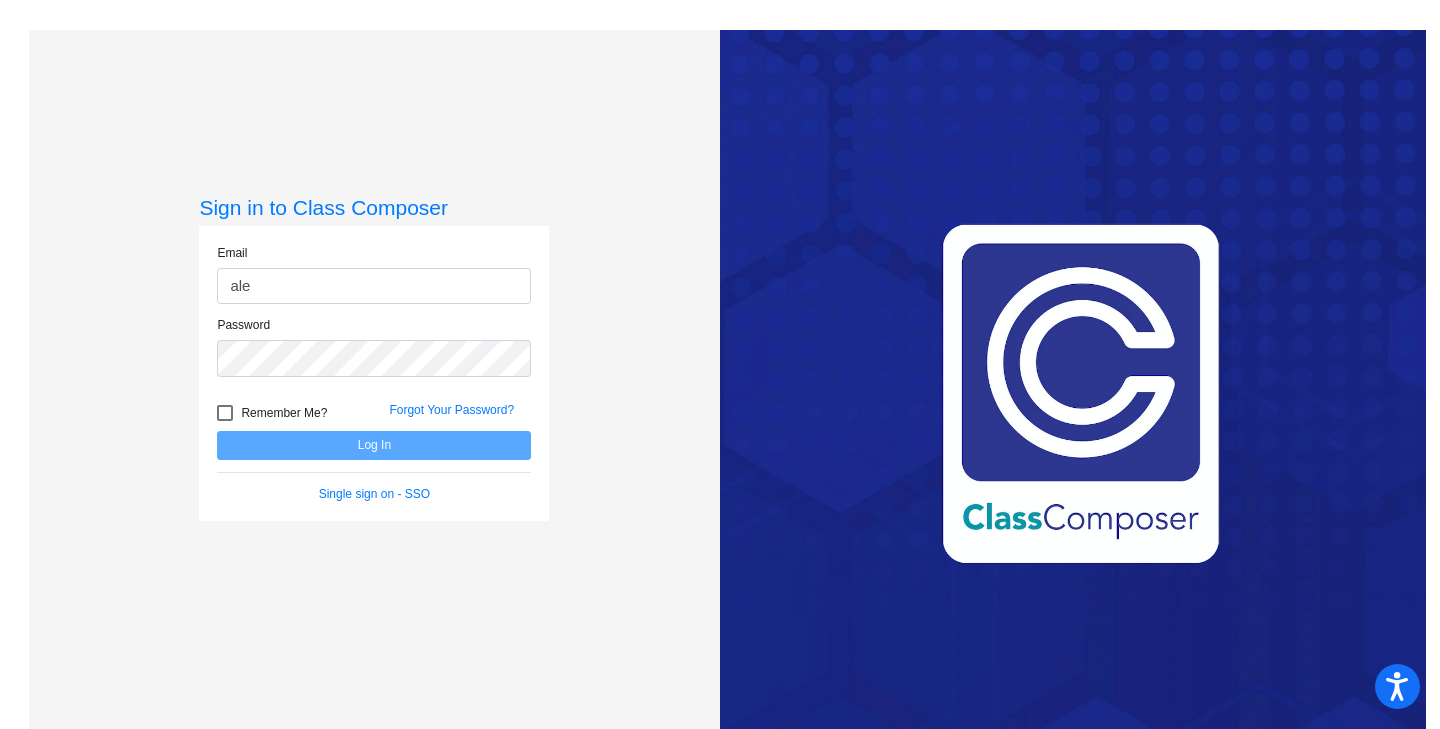 type on "[EMAIL]" 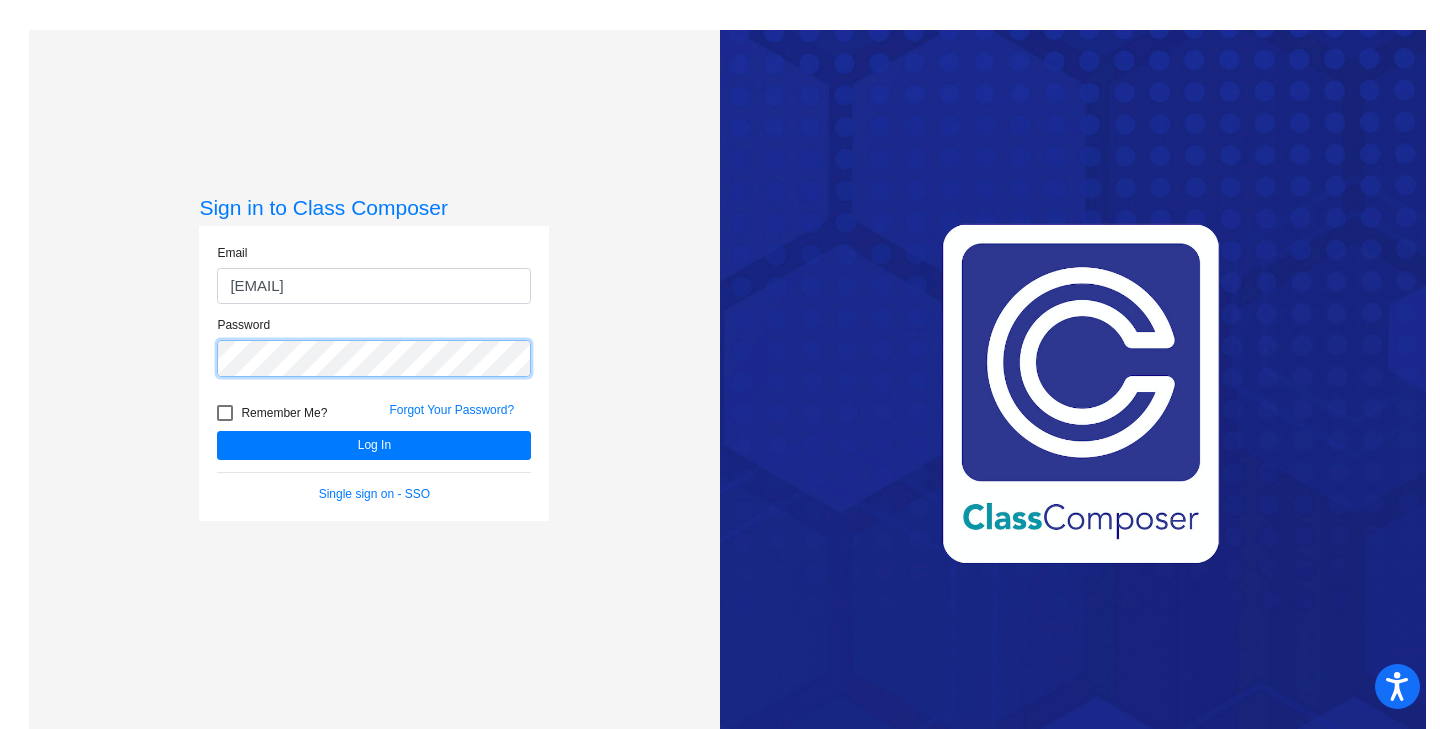 click on "Log In" 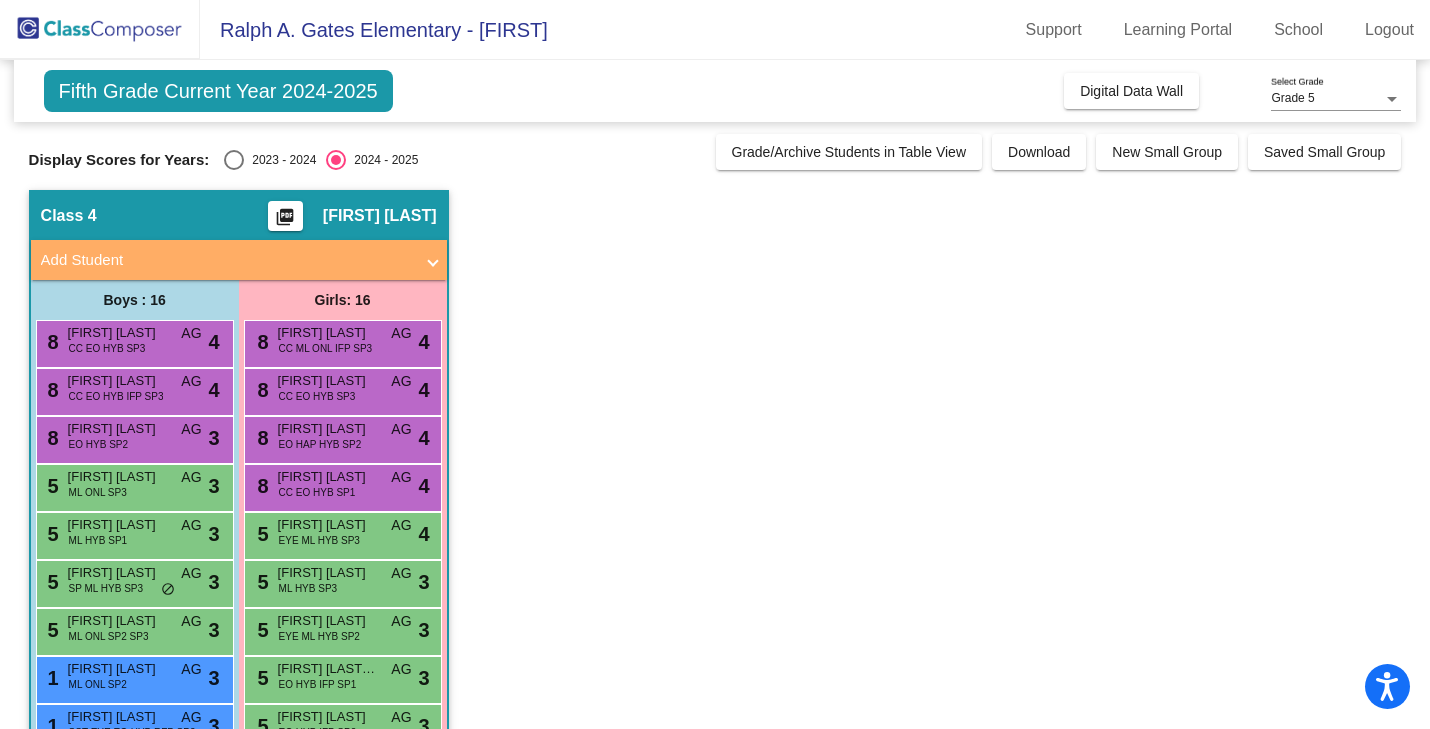 click on "2023 - 2024" at bounding box center [280, 160] 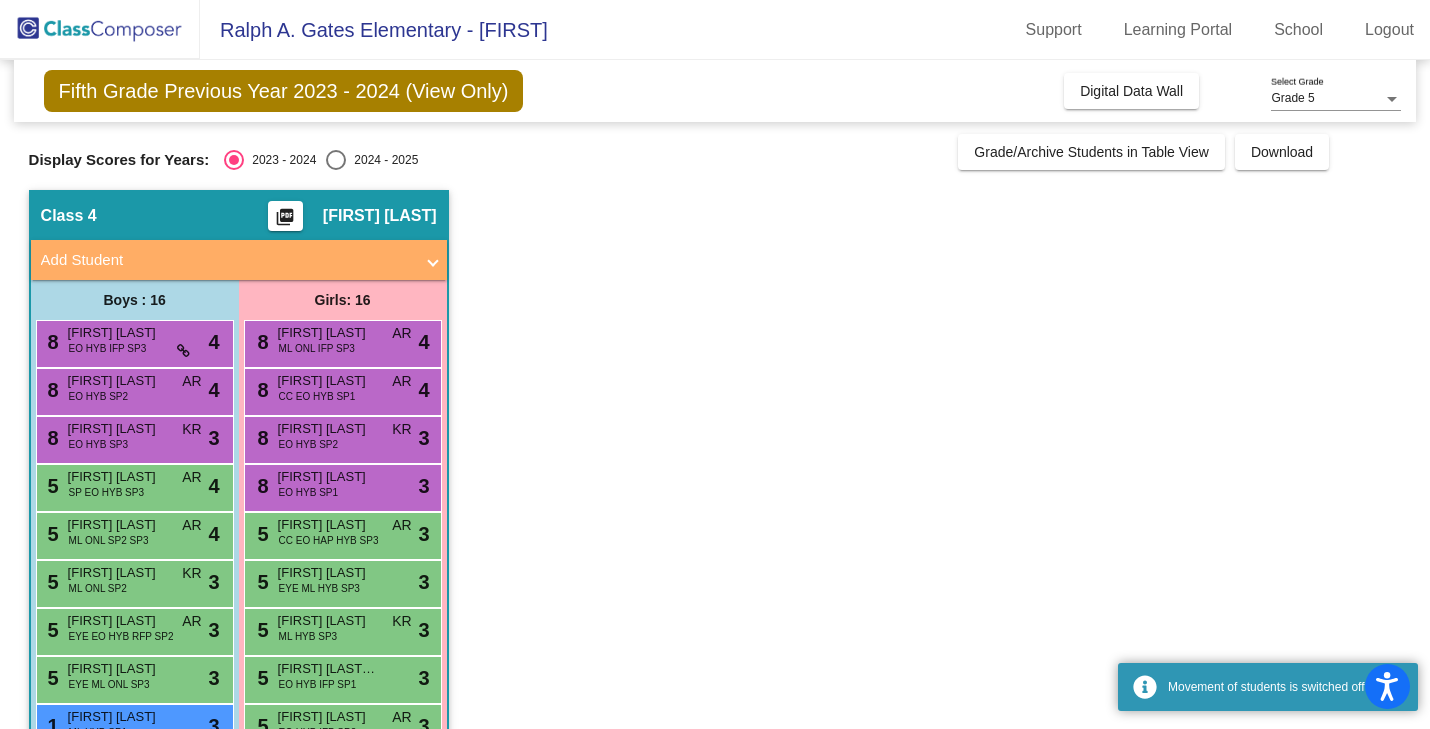 click at bounding box center (336, 160) 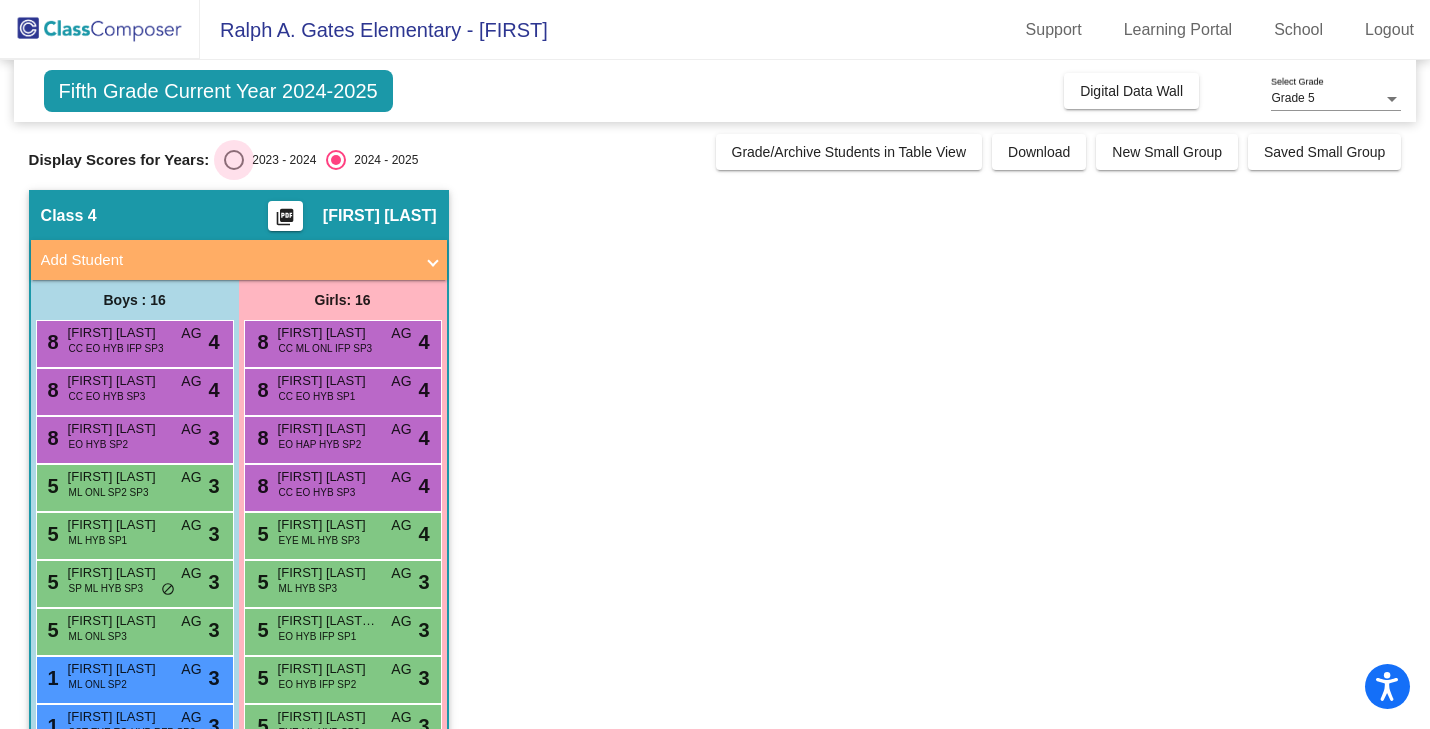 click on "2023 - 2024" at bounding box center (280, 160) 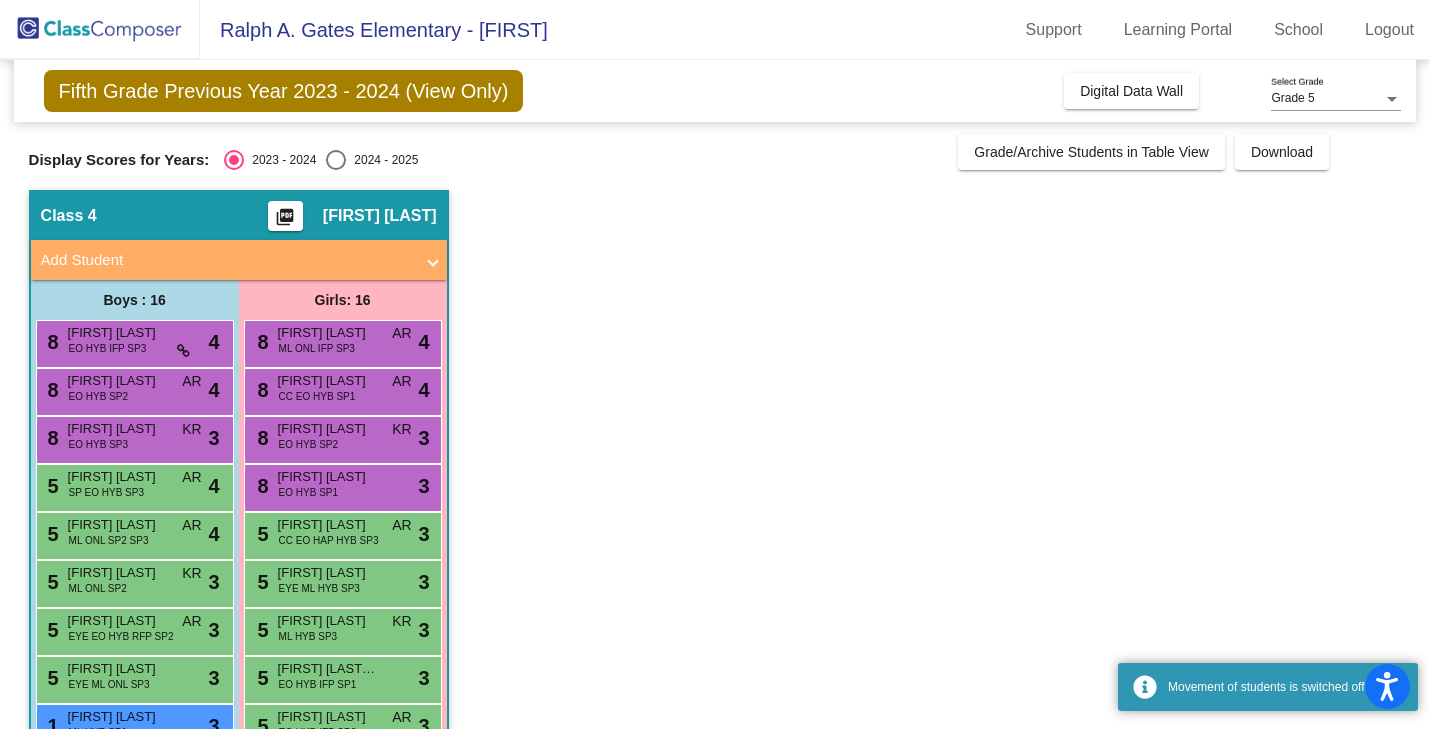 click at bounding box center (336, 160) 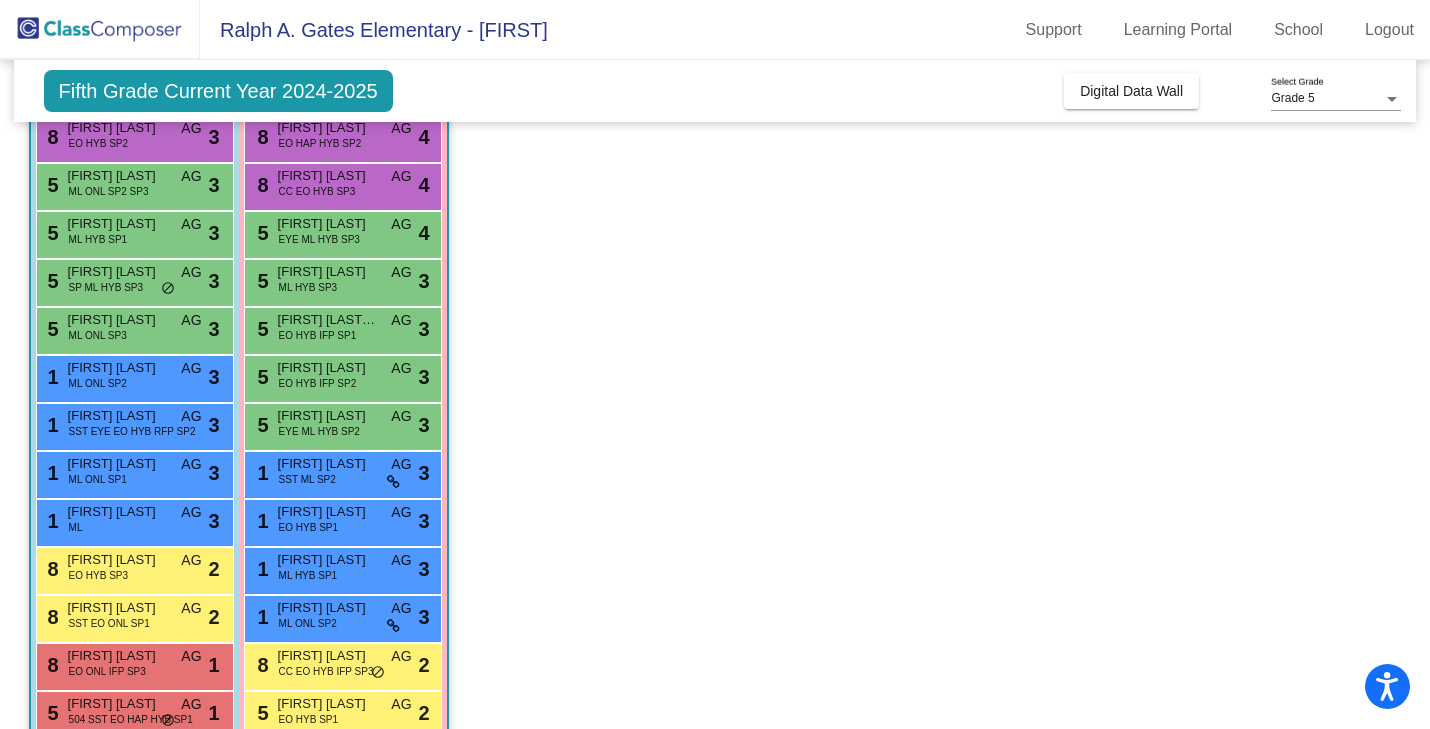 scroll, scrollTop: 391, scrollLeft: 0, axis: vertical 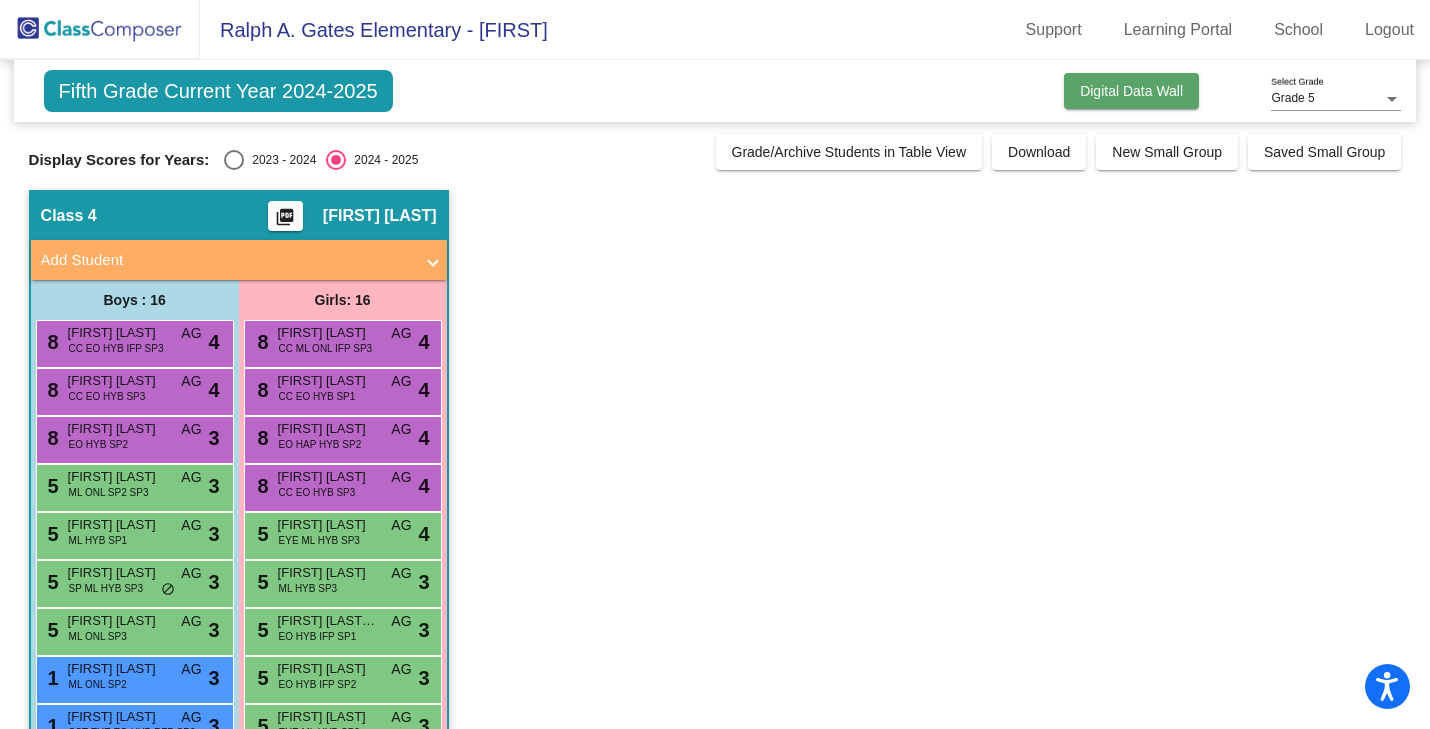 click on "Digital Data Wall" 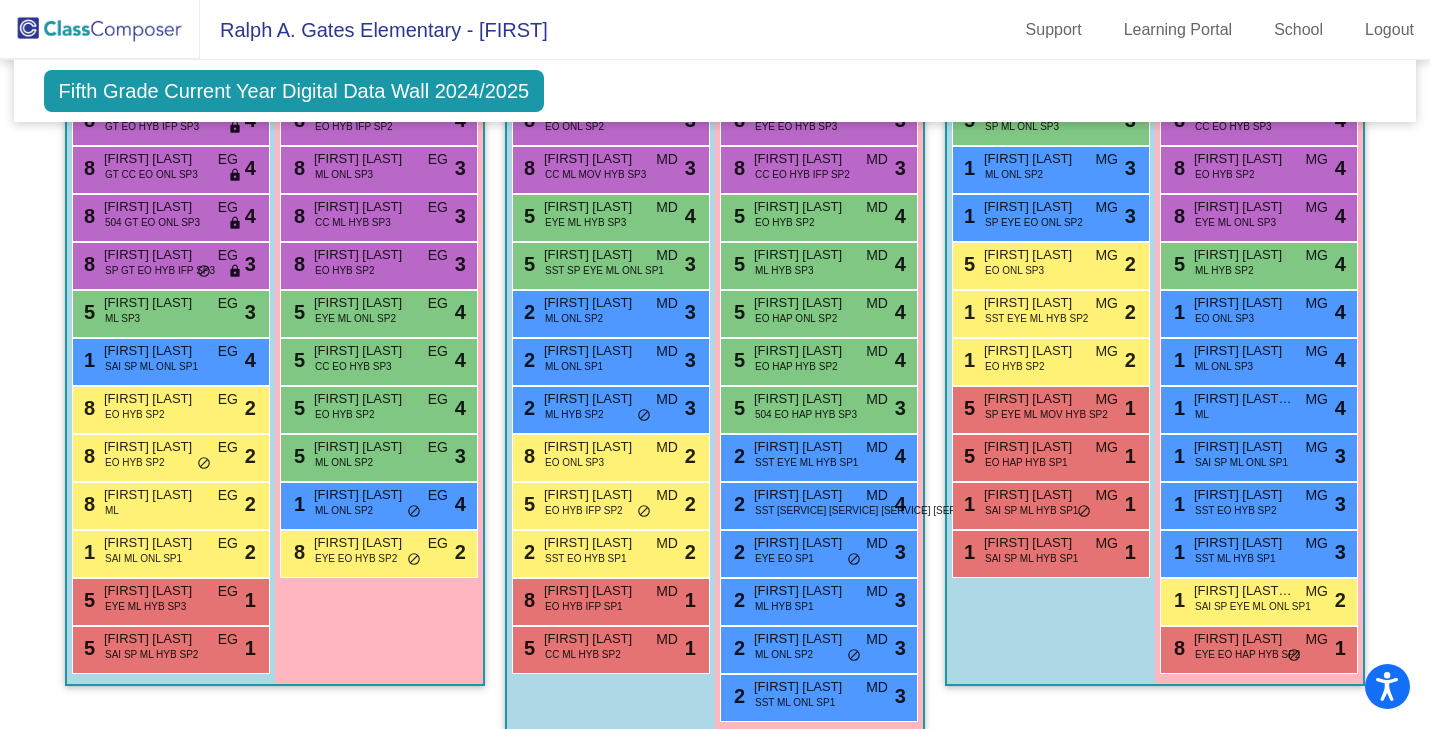 scroll, scrollTop: 742, scrollLeft: 0, axis: vertical 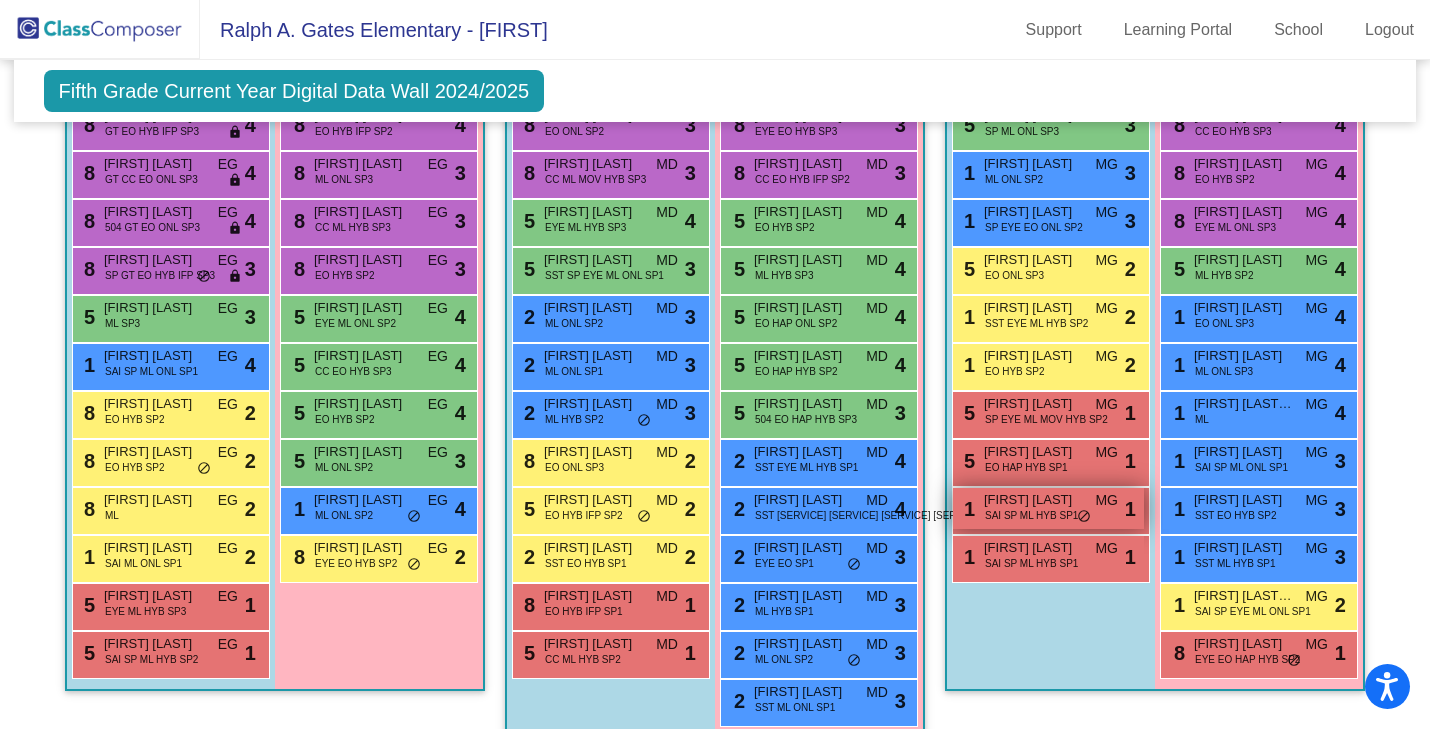 click on "[FIRST] [LAST]" at bounding box center (1034, 500) 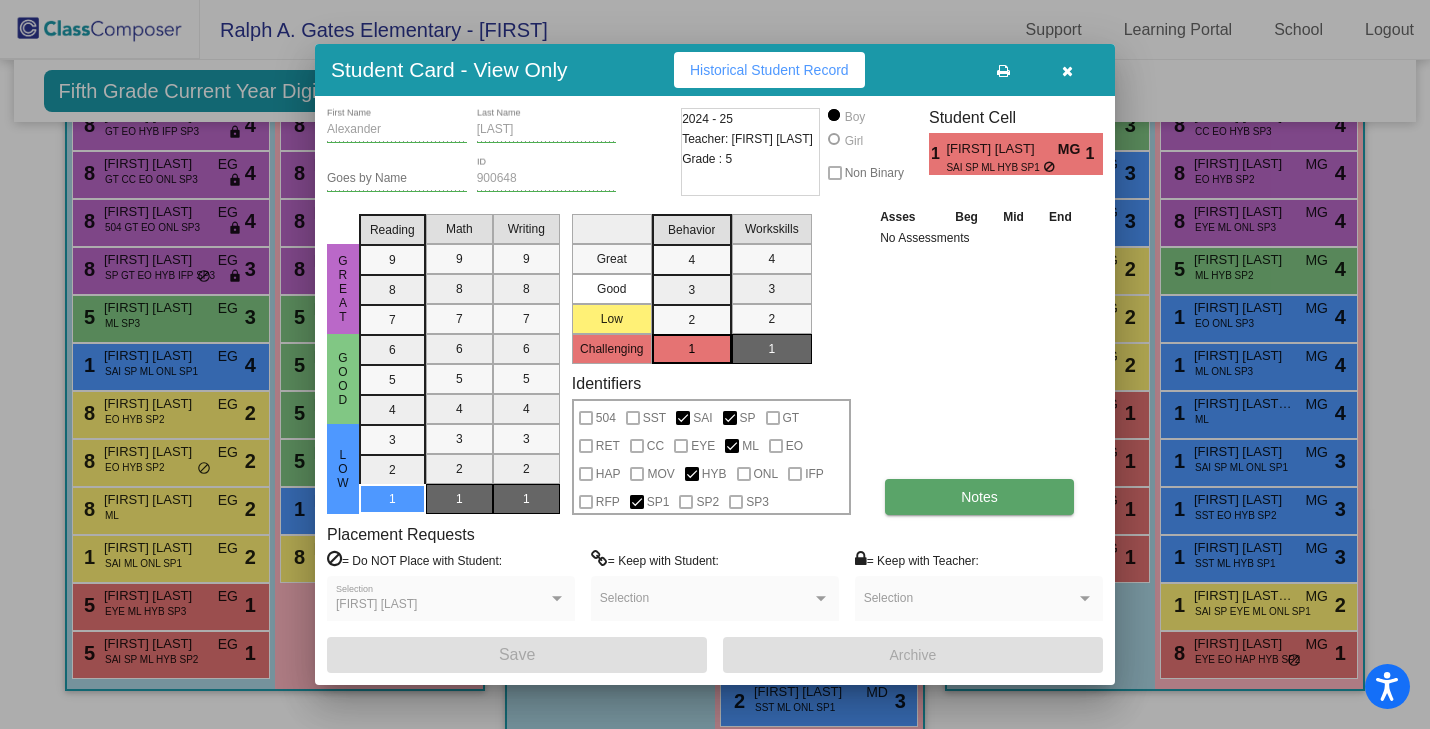 click on "Notes" at bounding box center (979, 497) 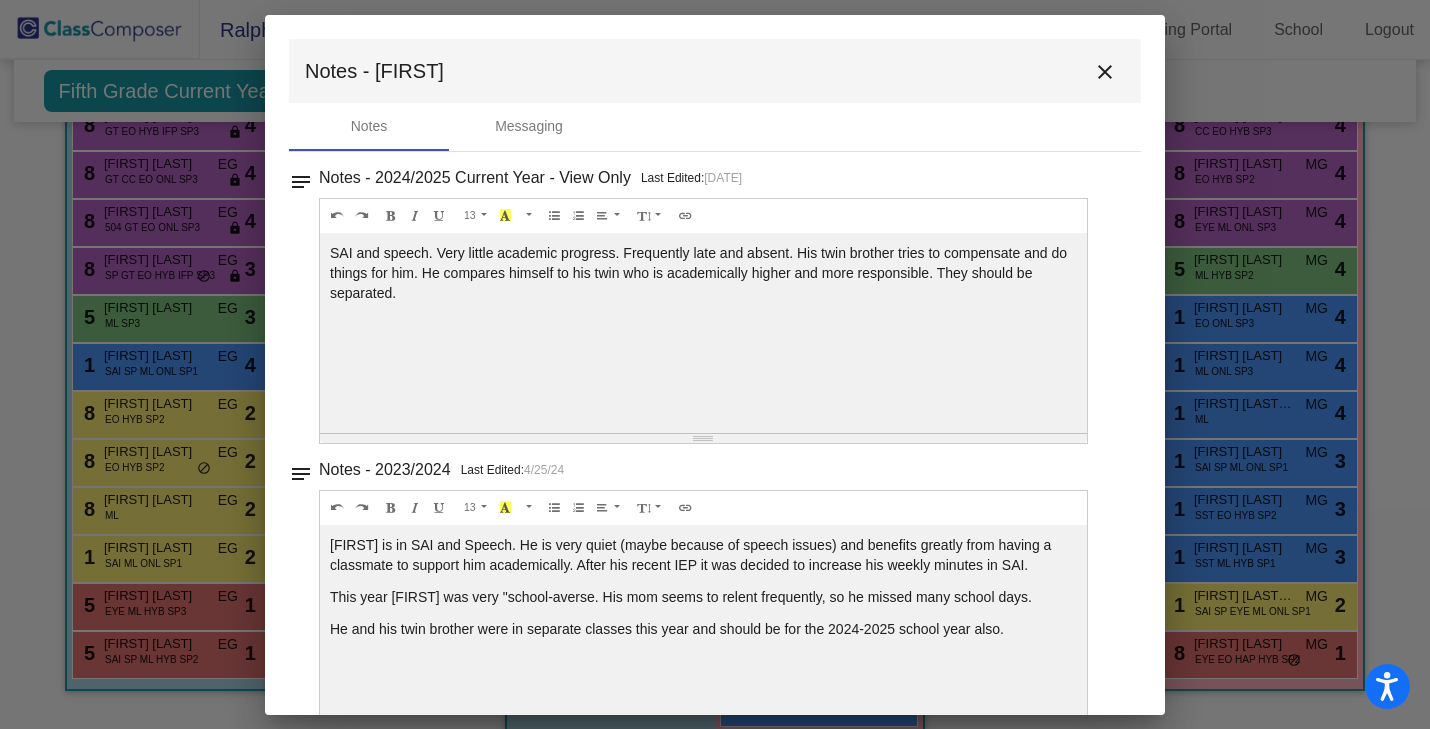 click on "close" at bounding box center (1105, 72) 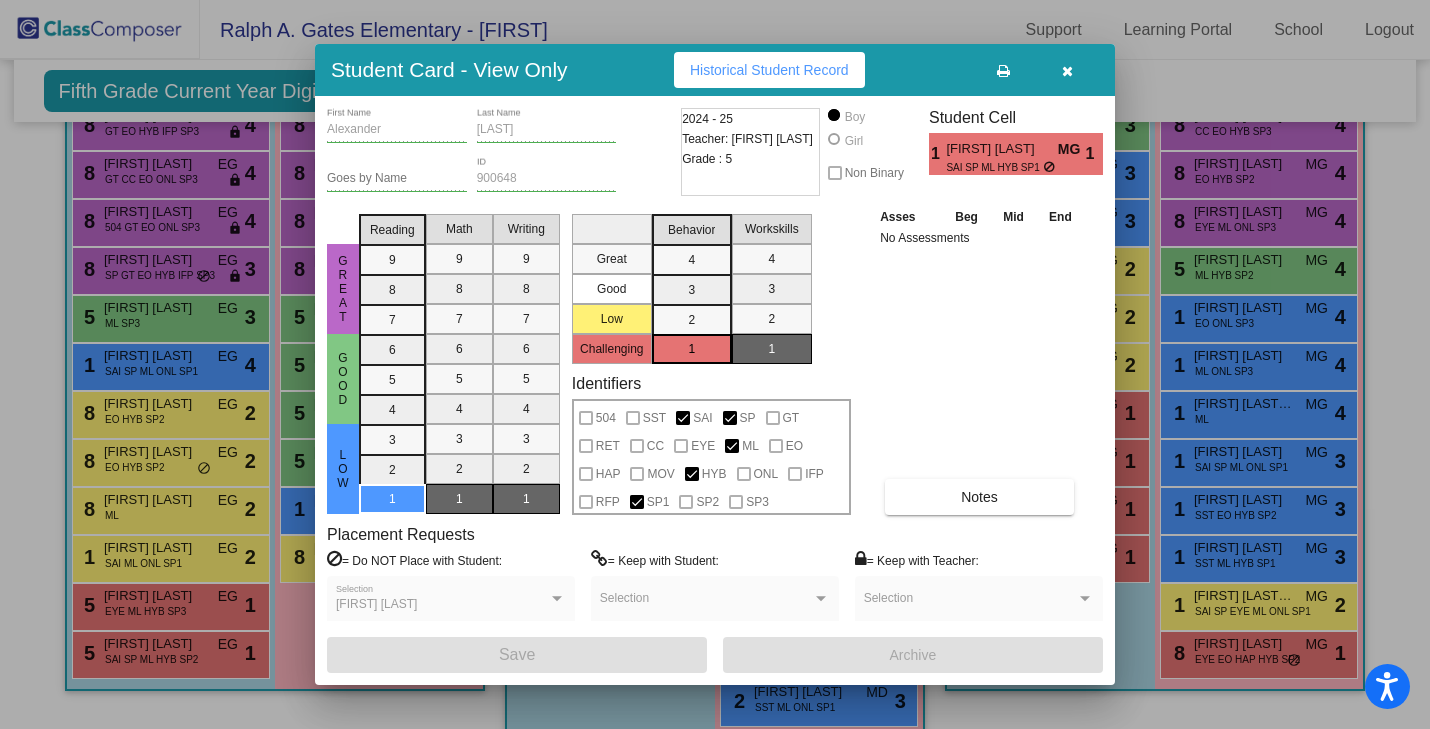 click at bounding box center [1067, 71] 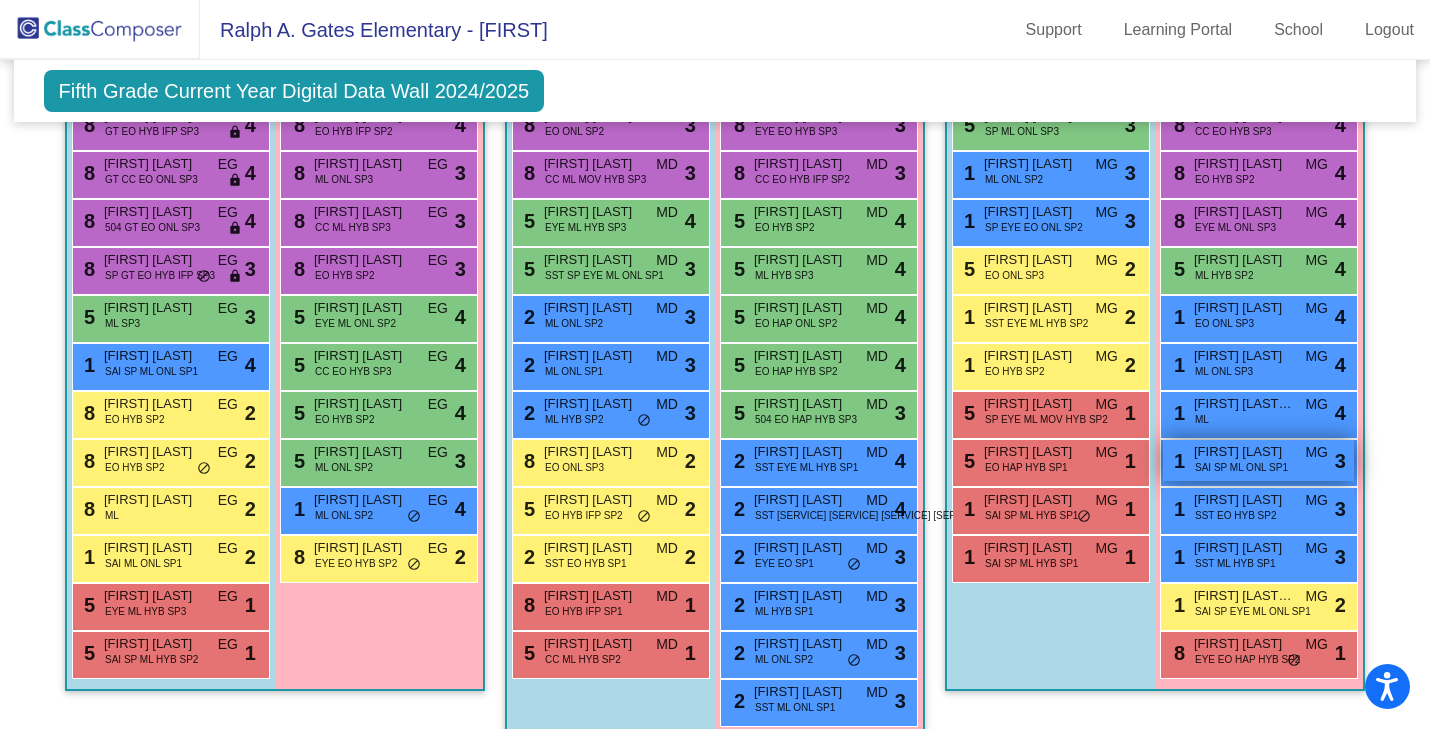 click on "SAI SP ML ONL SP1" at bounding box center [1241, 467] 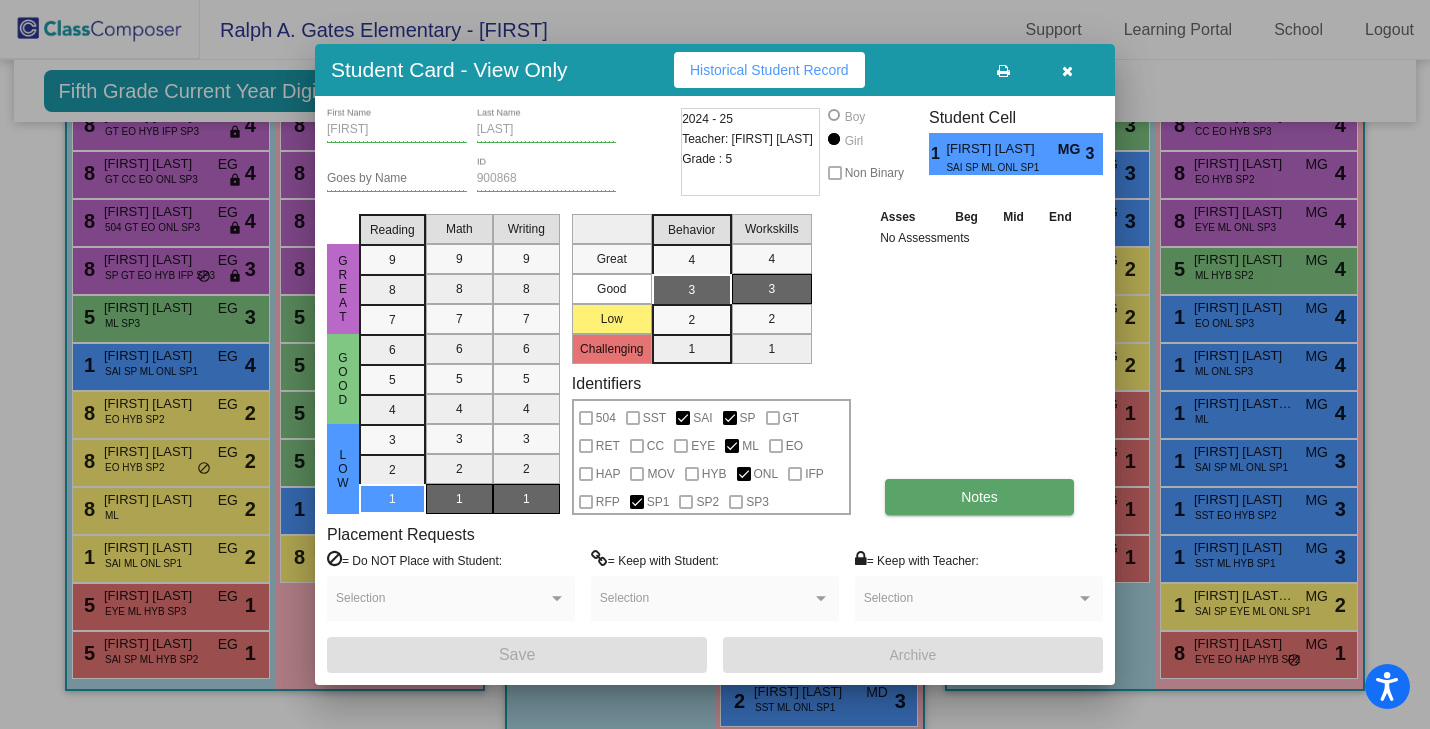 click on "Notes" at bounding box center [979, 497] 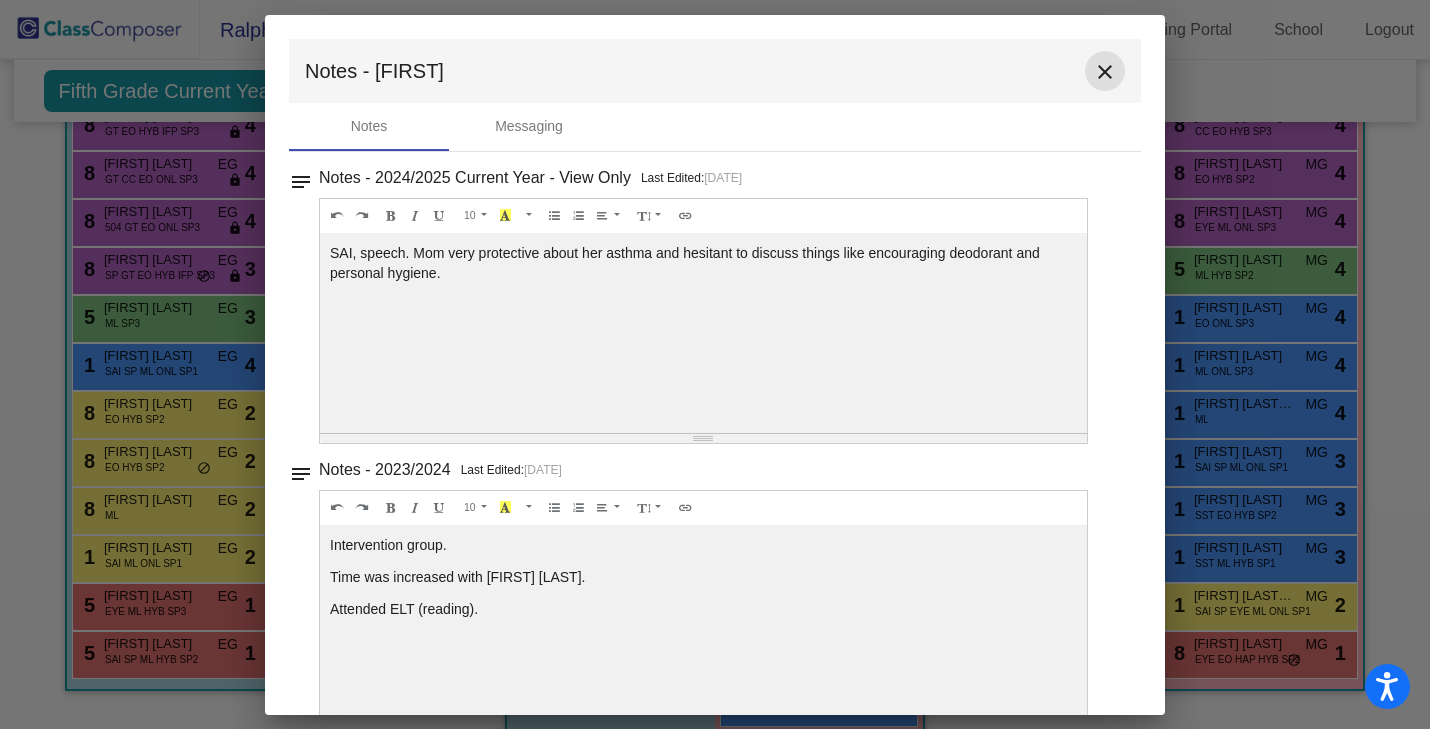 click on "close" at bounding box center [1105, 72] 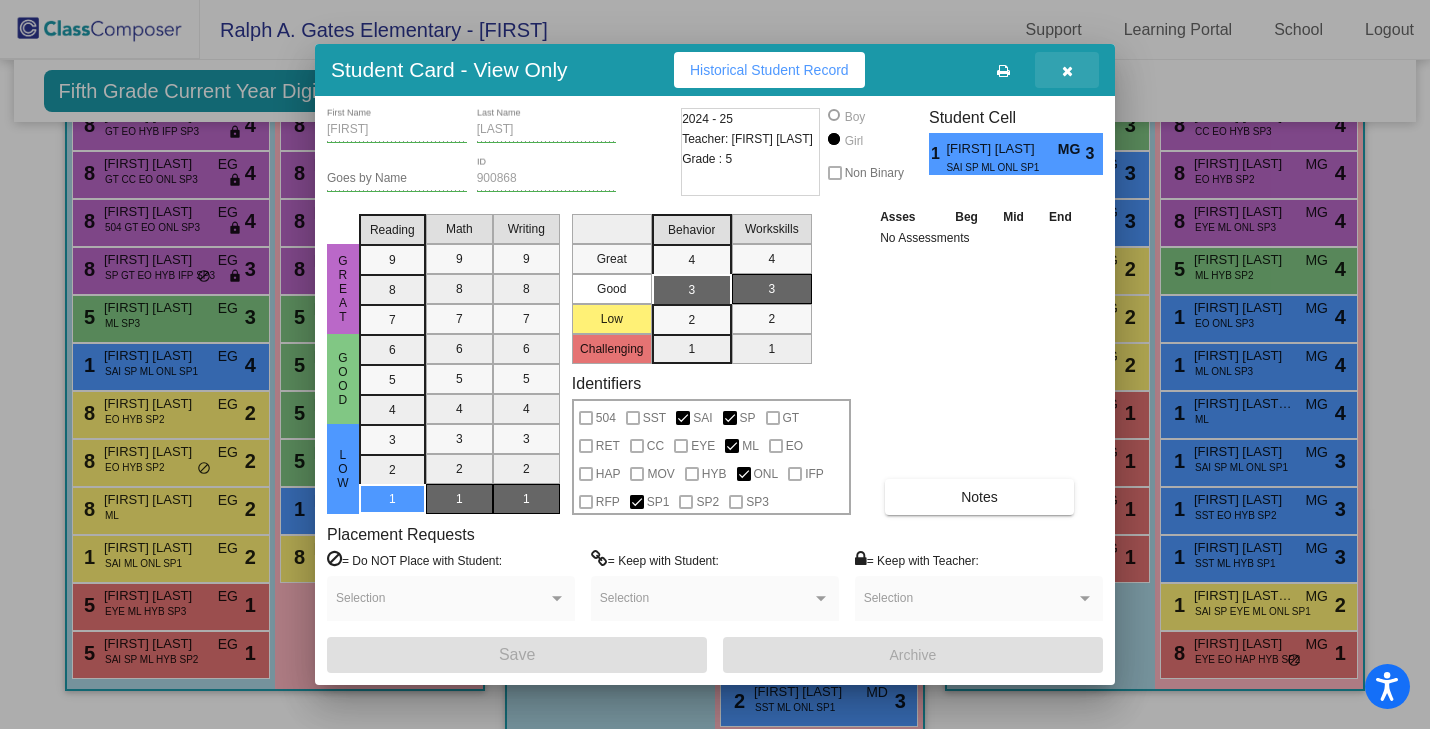 click at bounding box center [1067, 71] 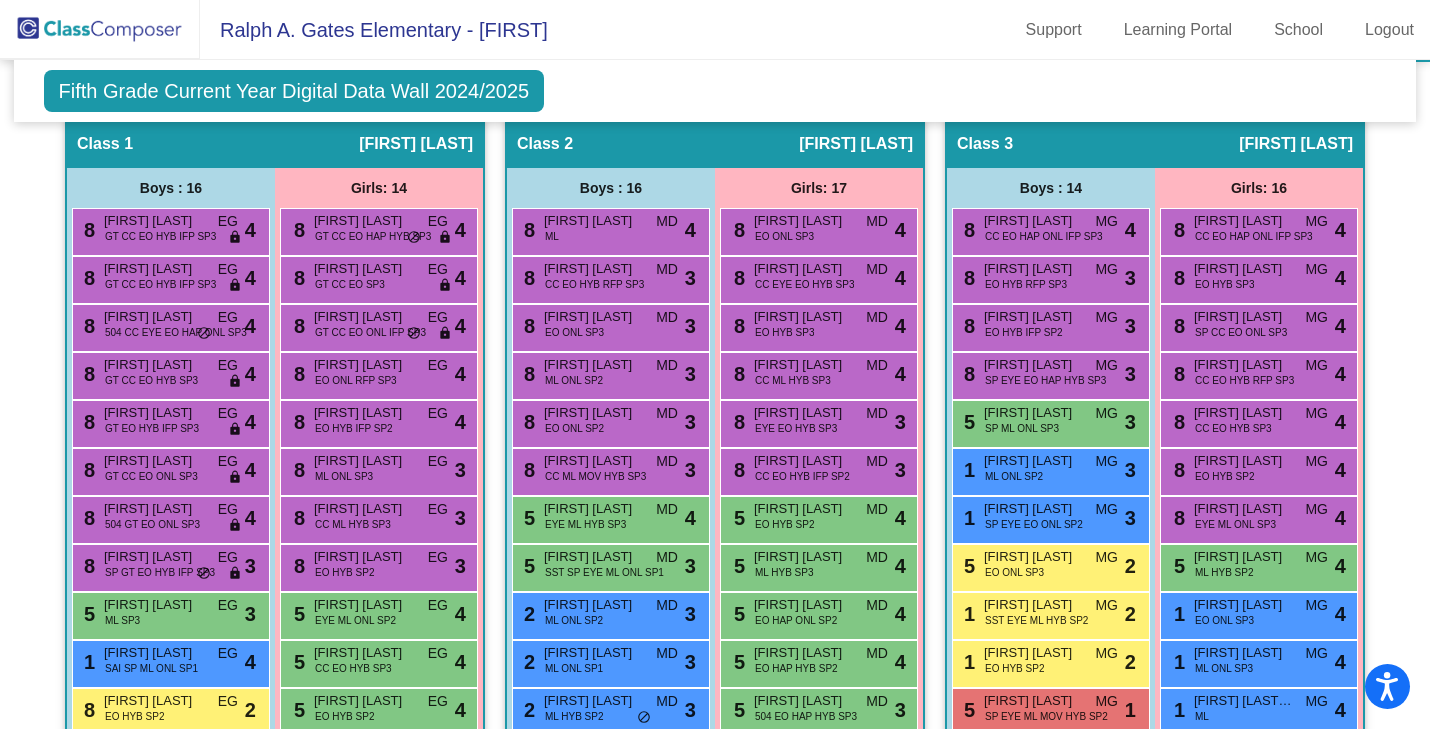 scroll, scrollTop: 437, scrollLeft: 0, axis: vertical 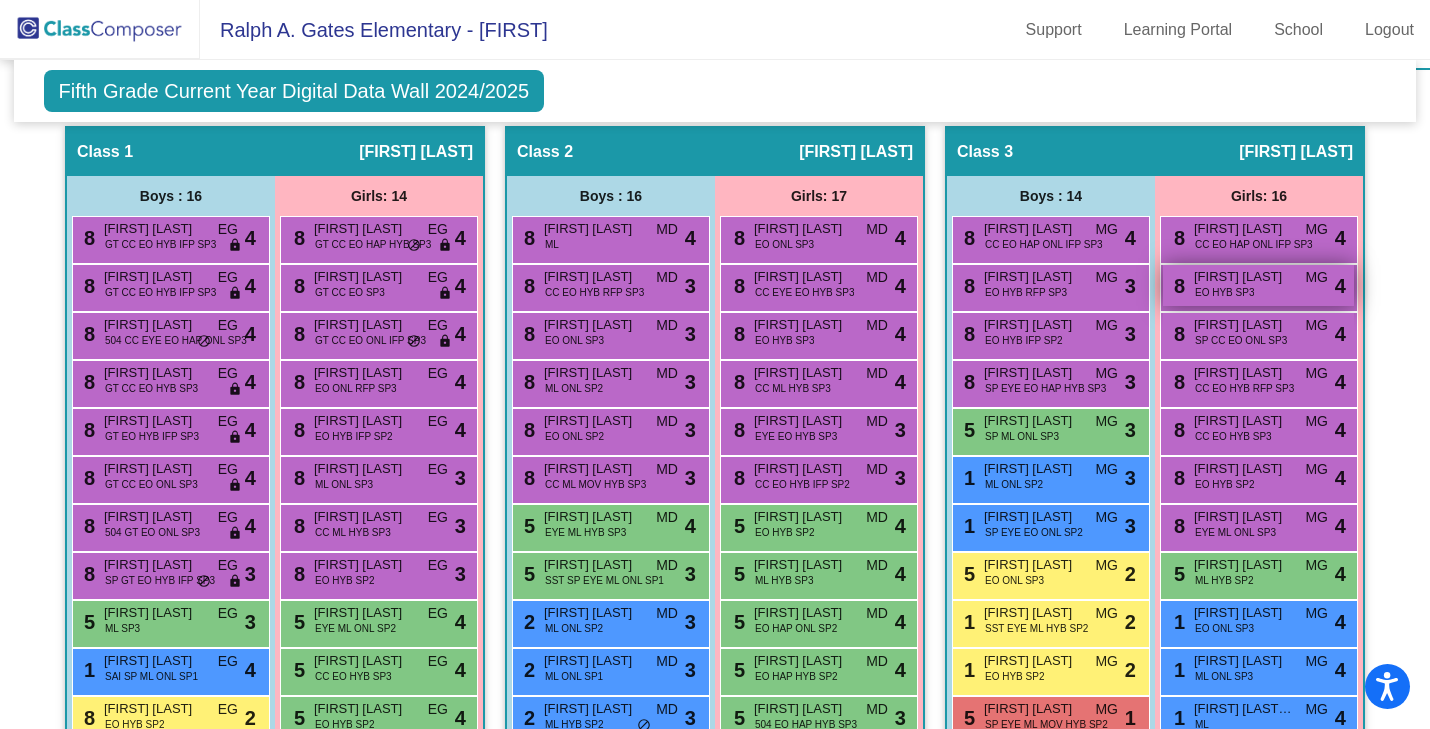 click on "[FIRST] [LAST]" at bounding box center [1244, 277] 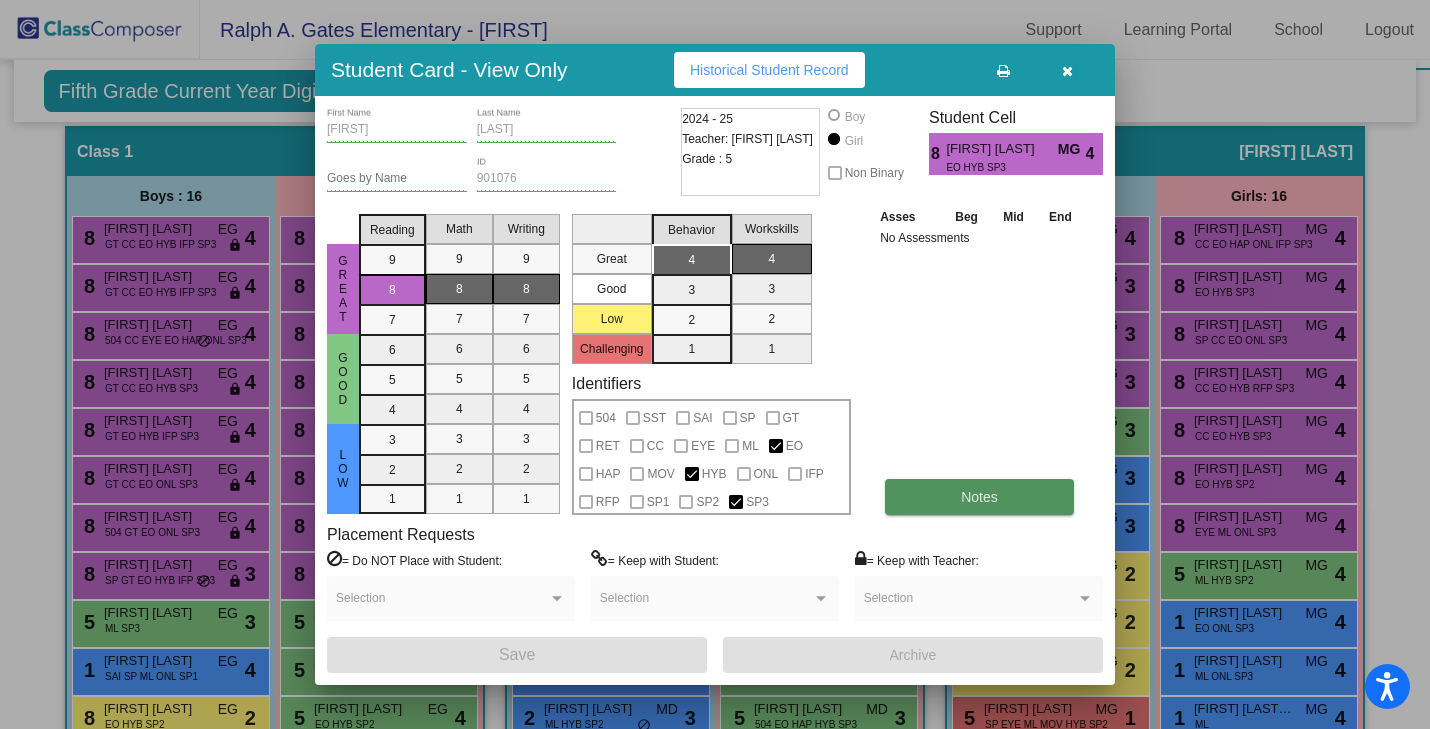 click on "Notes" at bounding box center [979, 497] 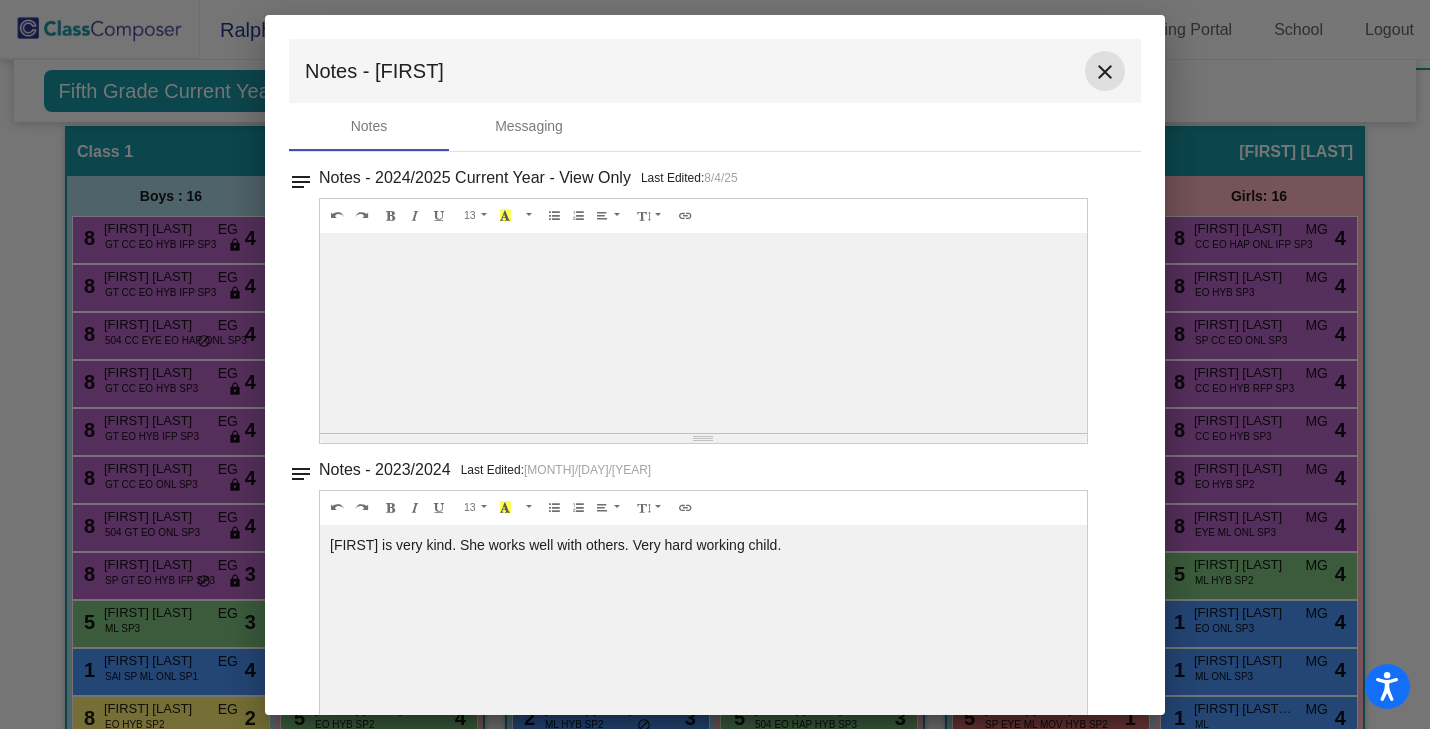 click on "close" at bounding box center (1105, 72) 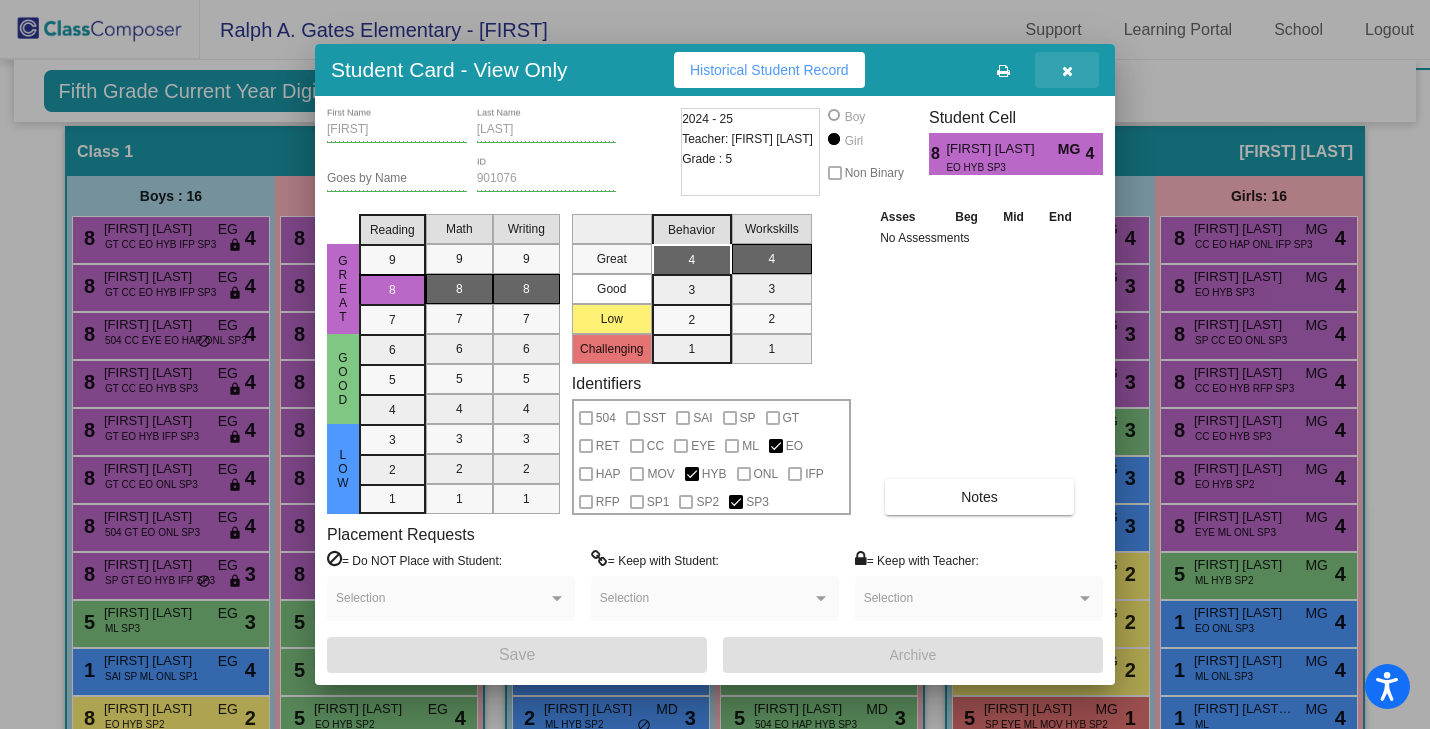 click at bounding box center (1067, 70) 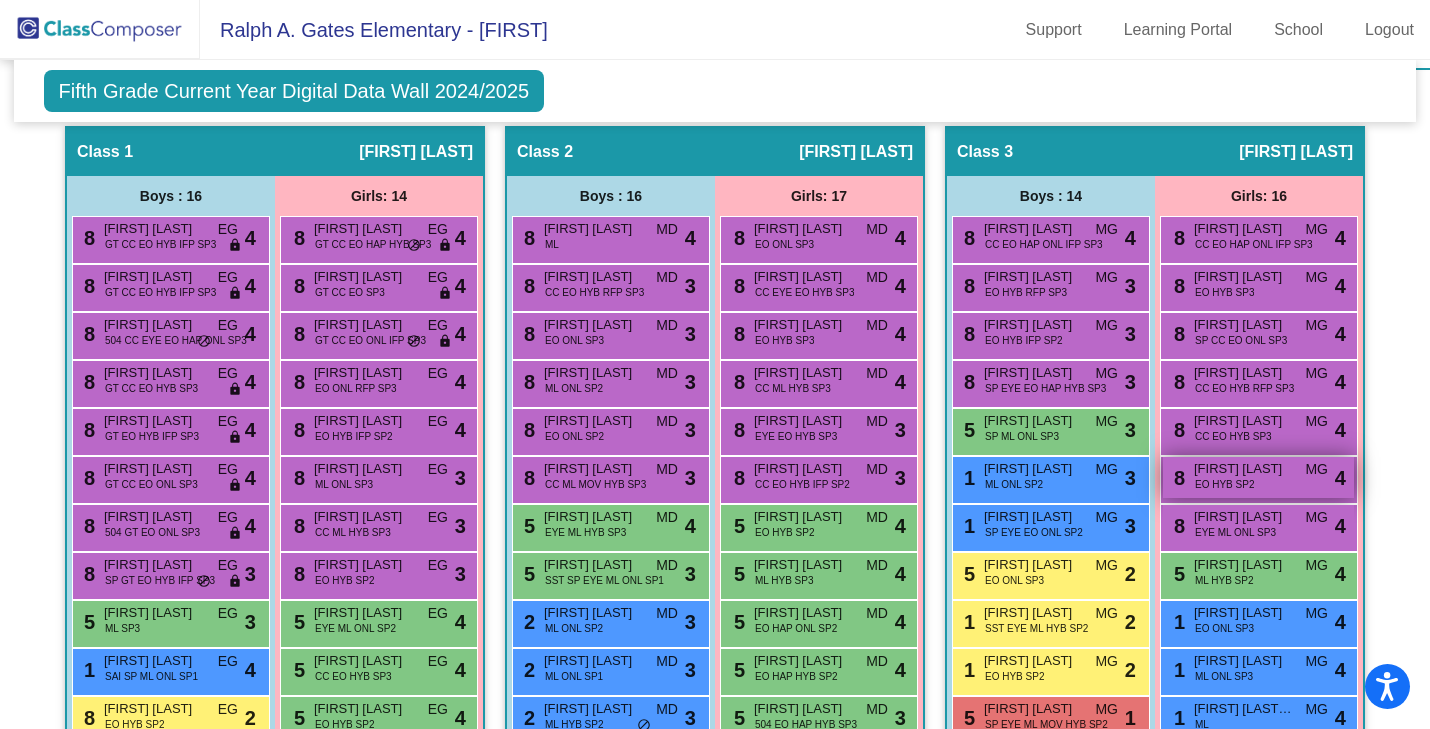 click on "EO HYB SP2" at bounding box center (1224, 484) 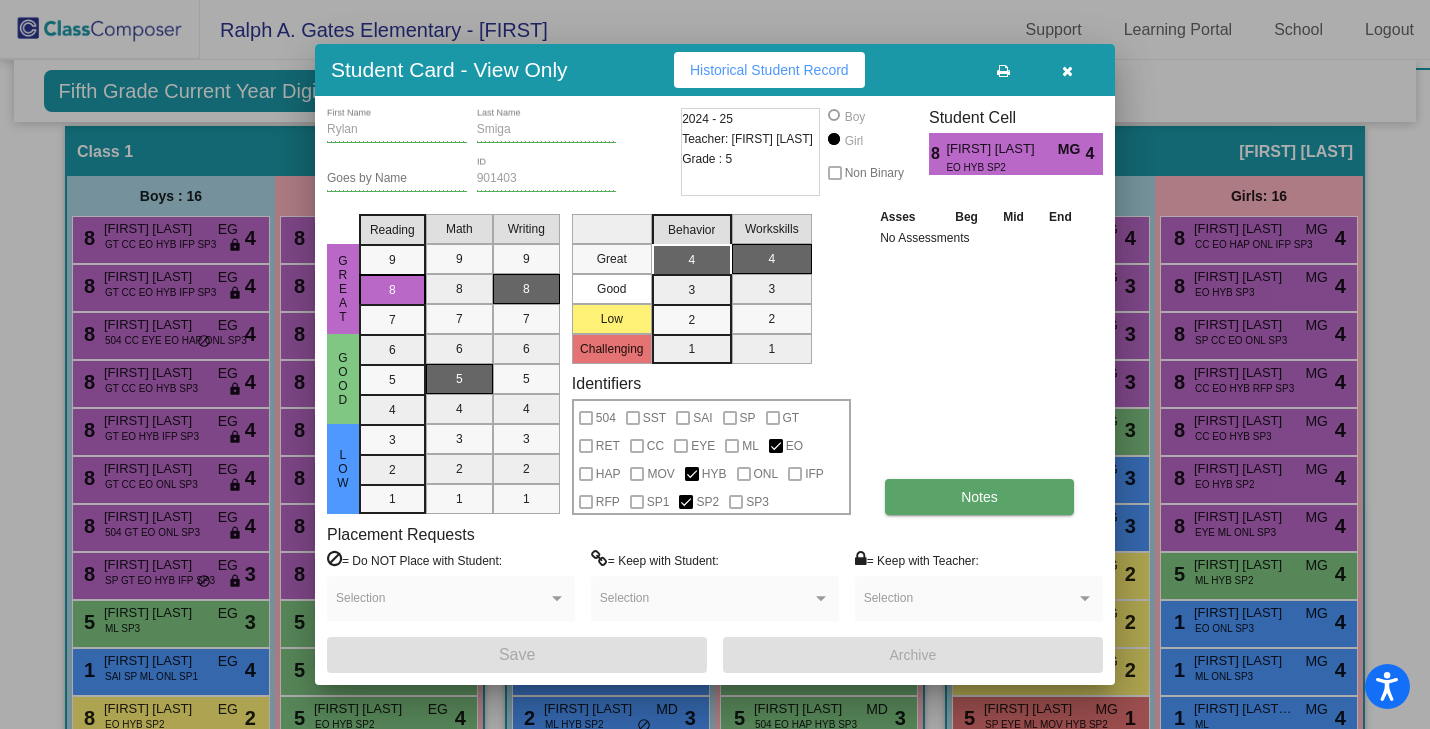 click on "Notes" at bounding box center [979, 497] 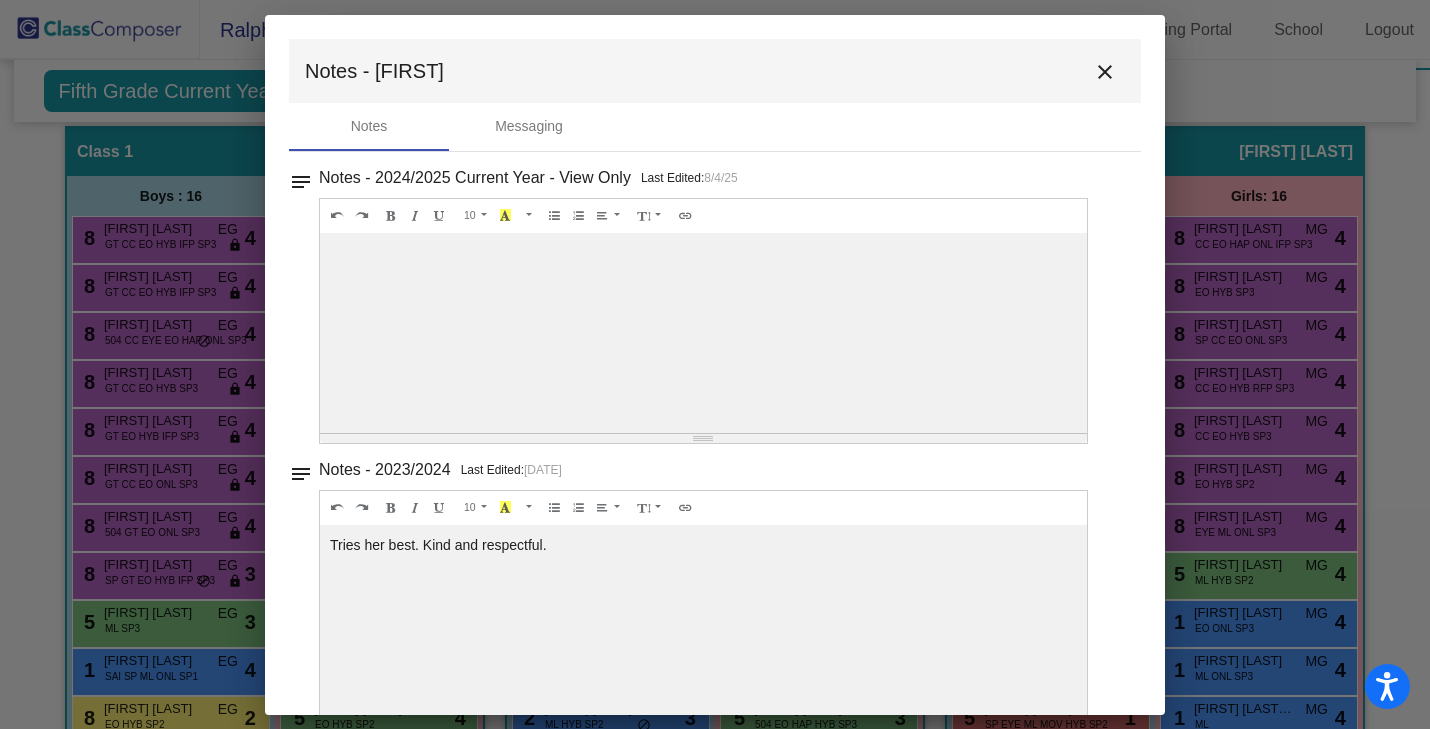 click on "close" at bounding box center [1105, 72] 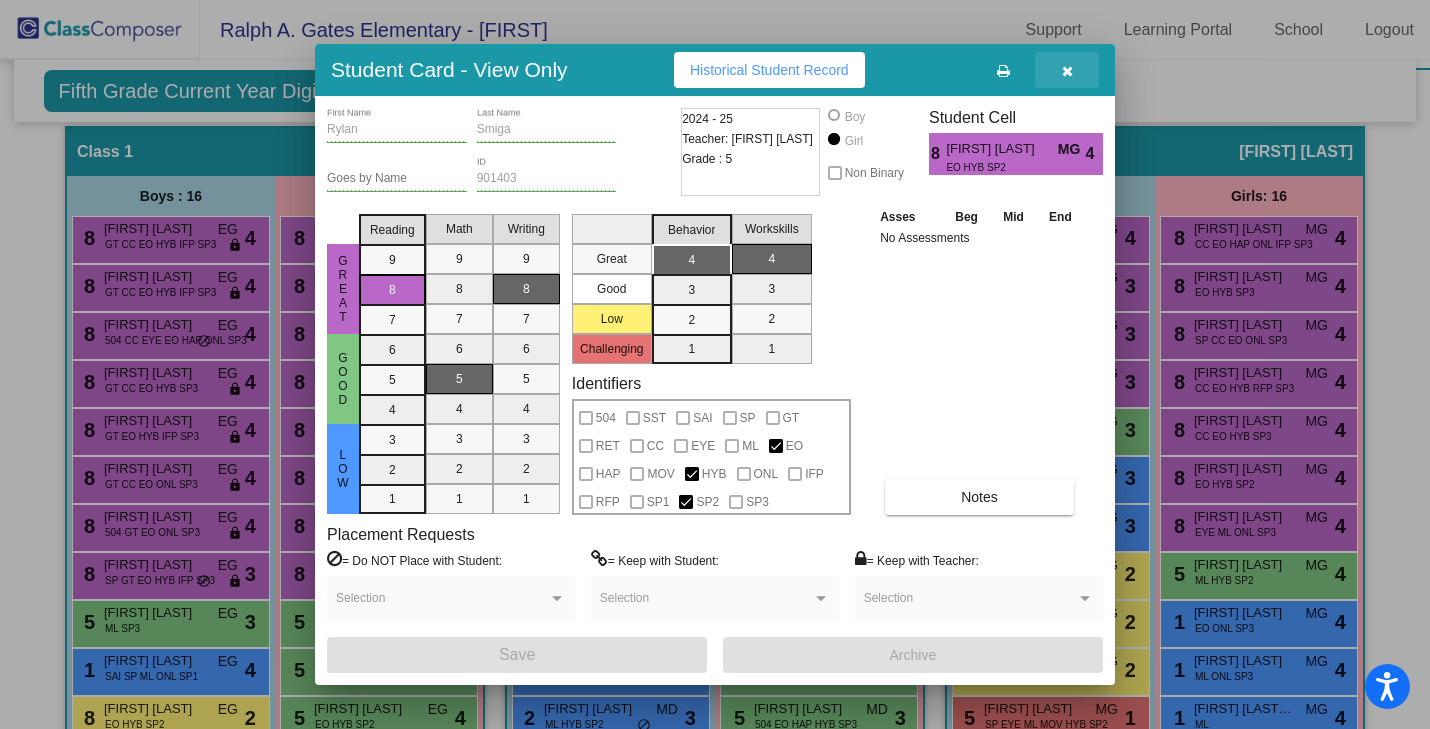 click at bounding box center [1067, 70] 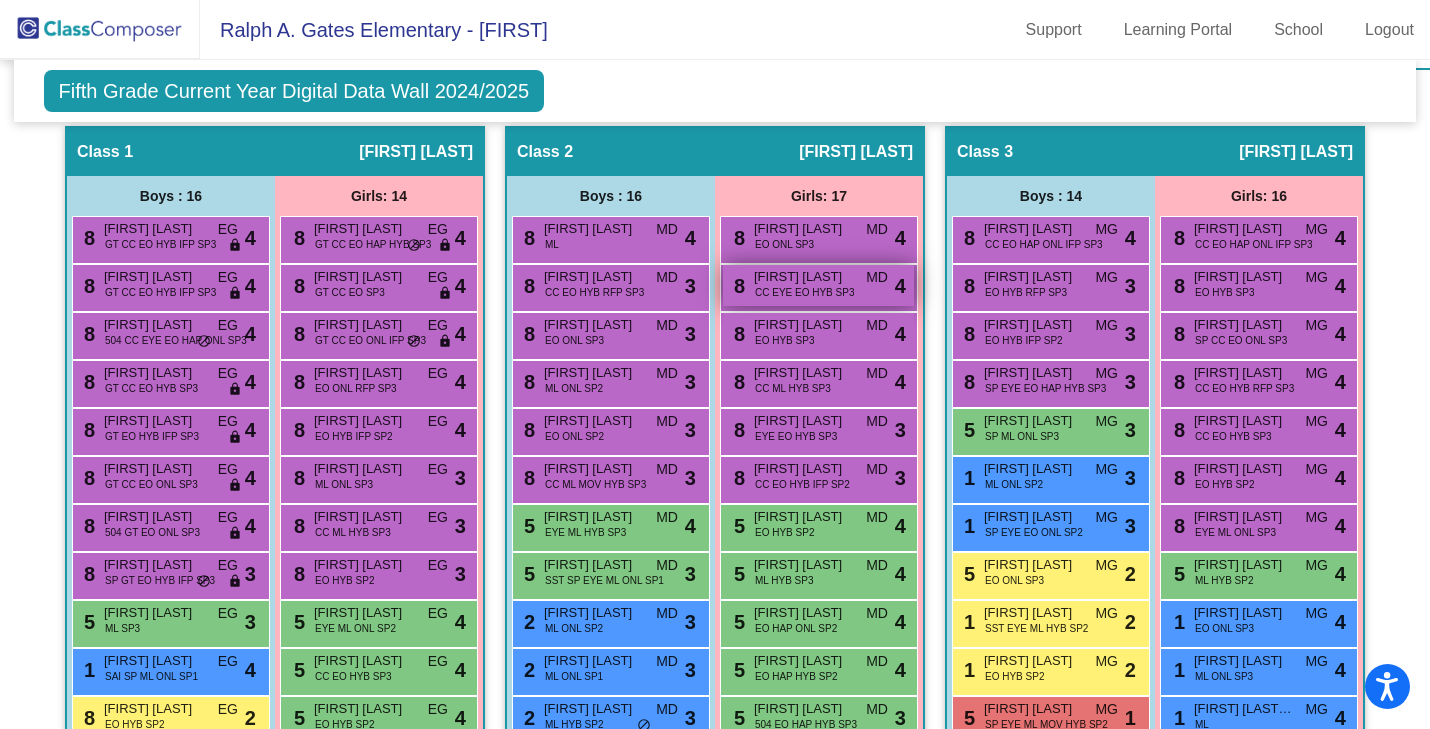 click on "[FIRST] [LAST]" at bounding box center (804, 277) 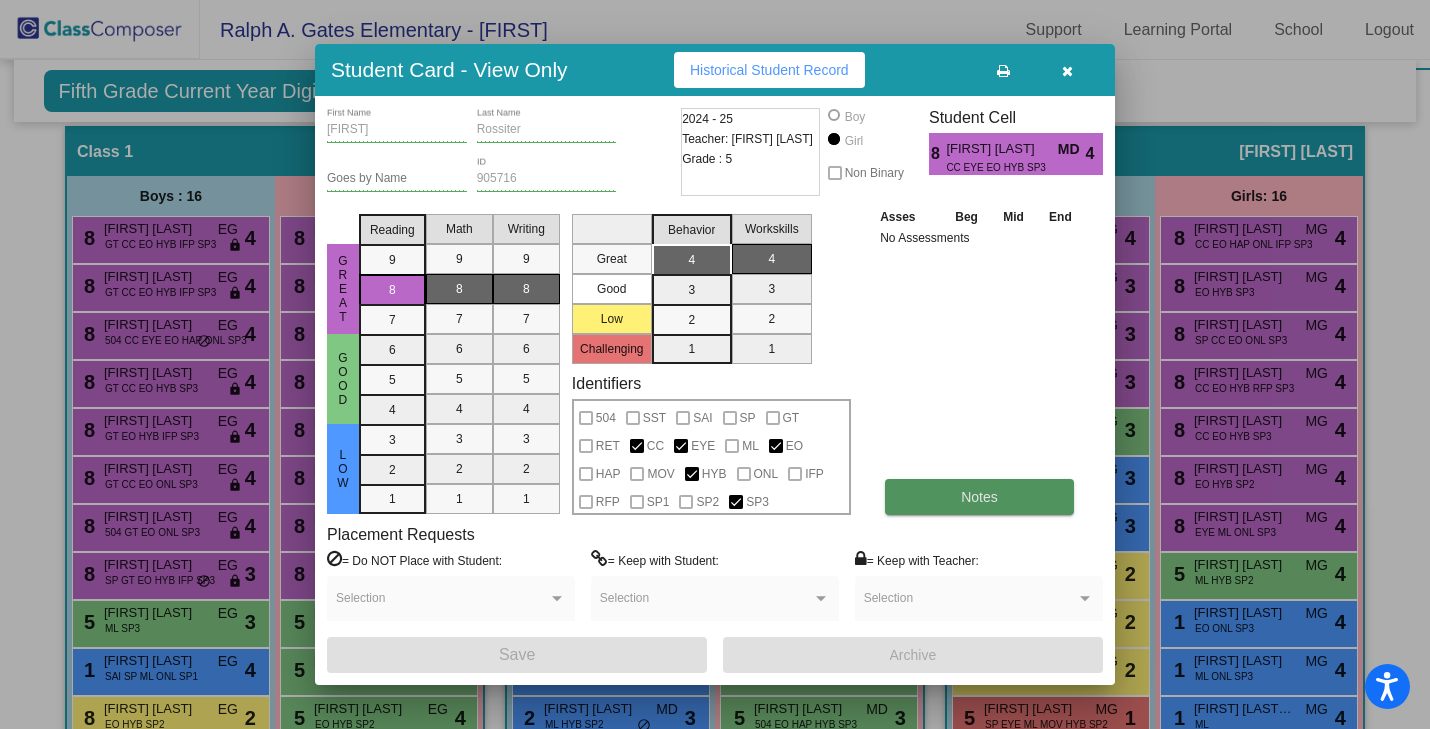 click on "Notes" at bounding box center (979, 497) 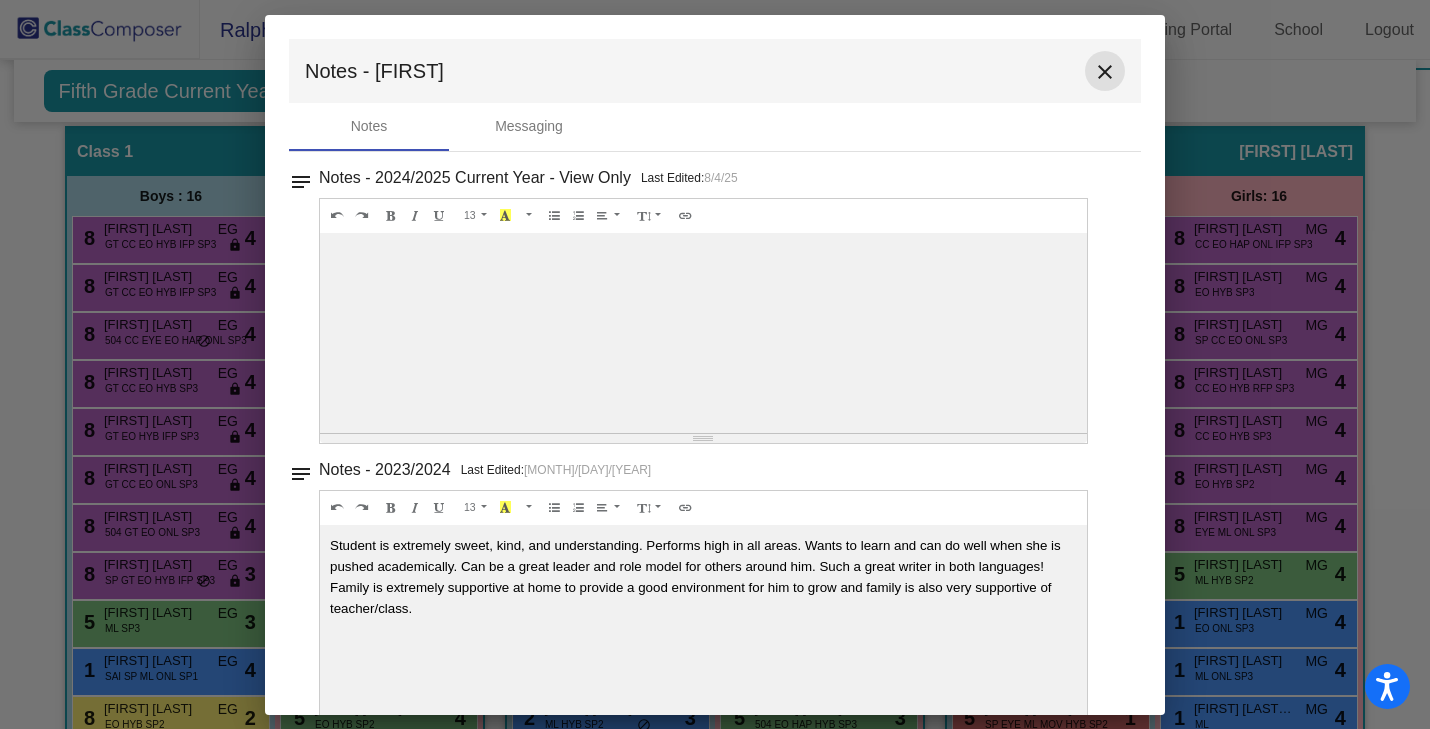 click on "close" at bounding box center [1105, 72] 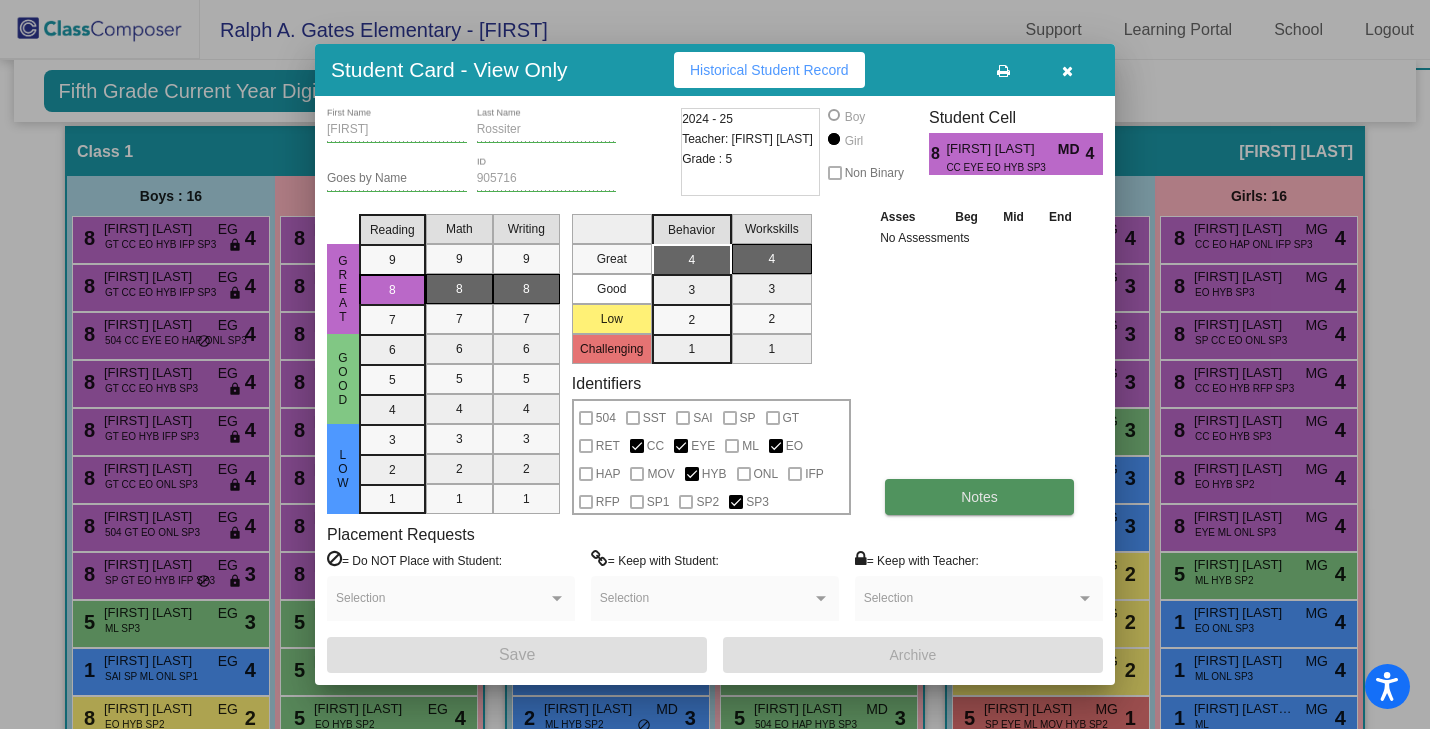 click on "Notes" at bounding box center [979, 497] 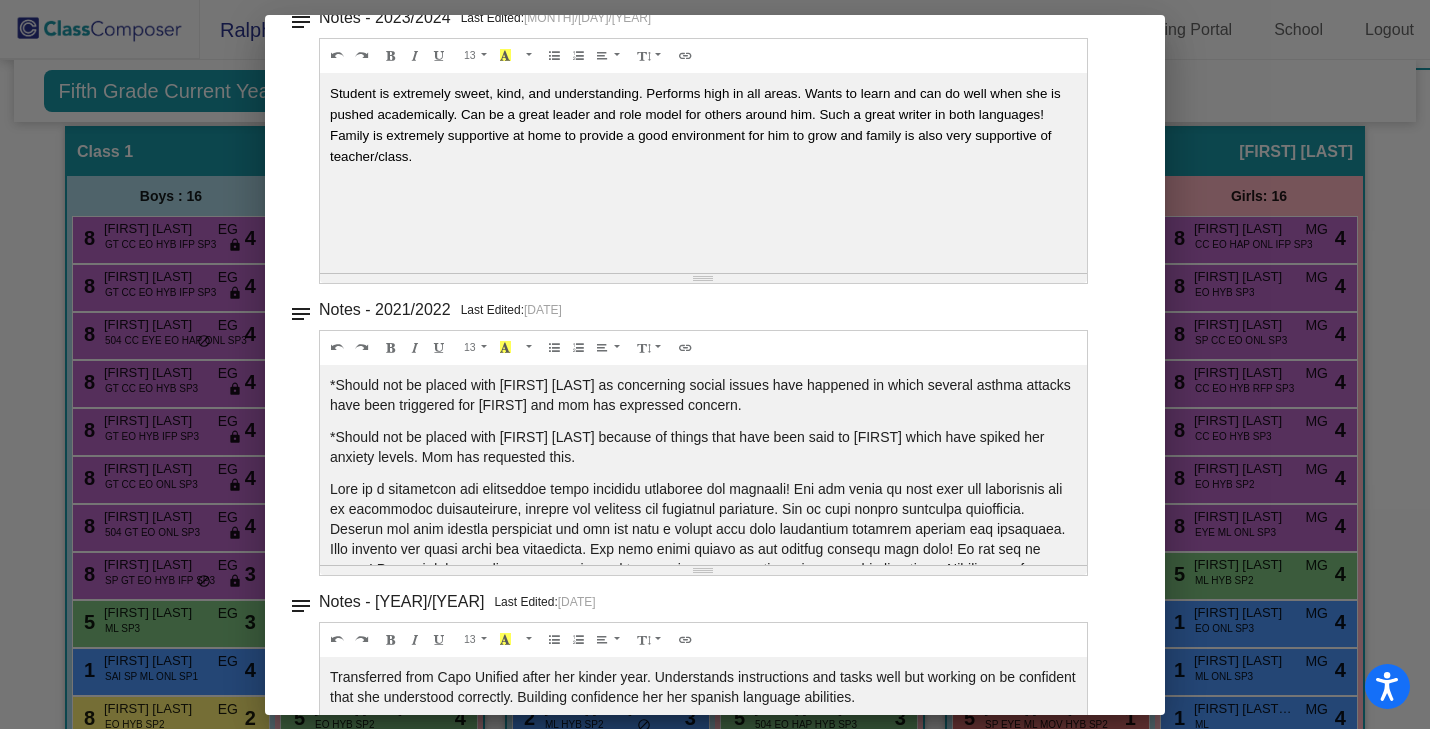 scroll, scrollTop: 453, scrollLeft: 0, axis: vertical 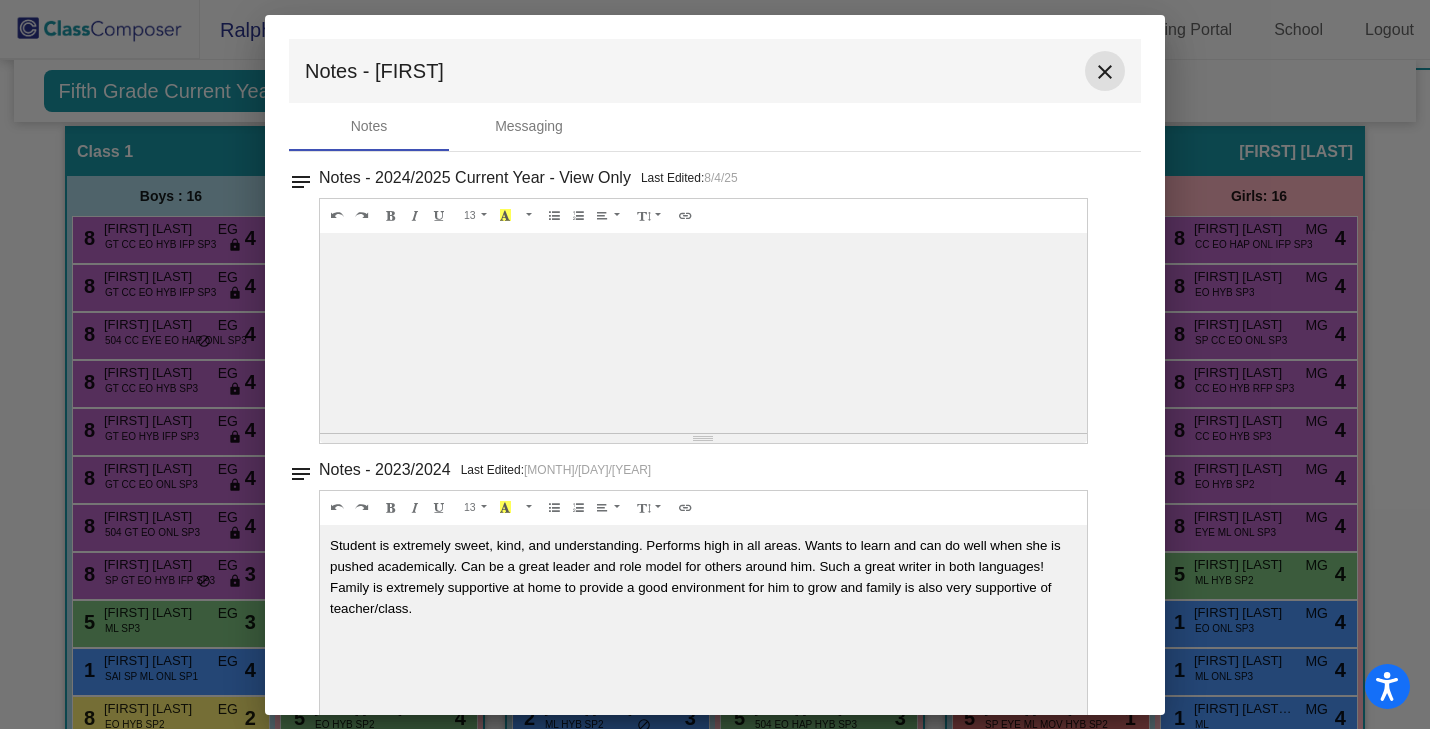 click on "close" at bounding box center [1105, 72] 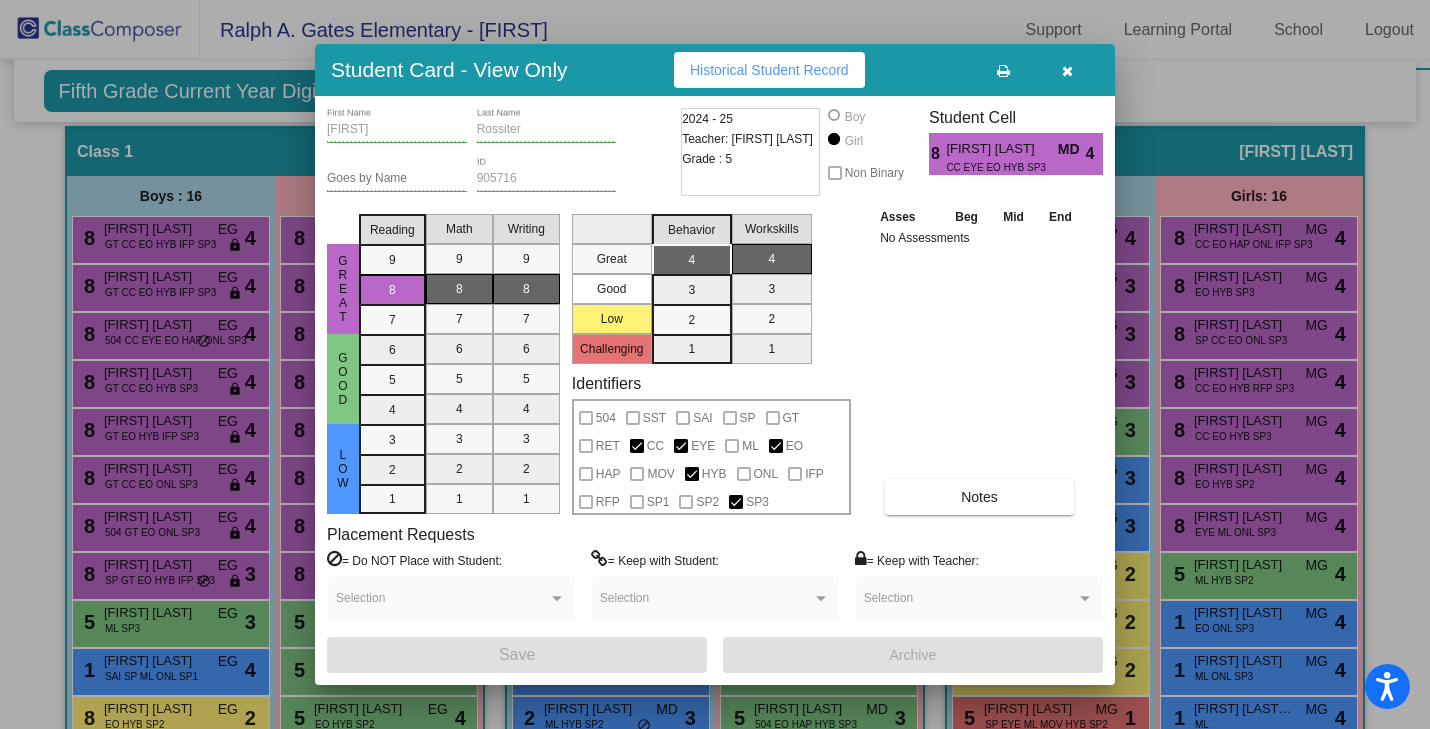 click at bounding box center [1067, 71] 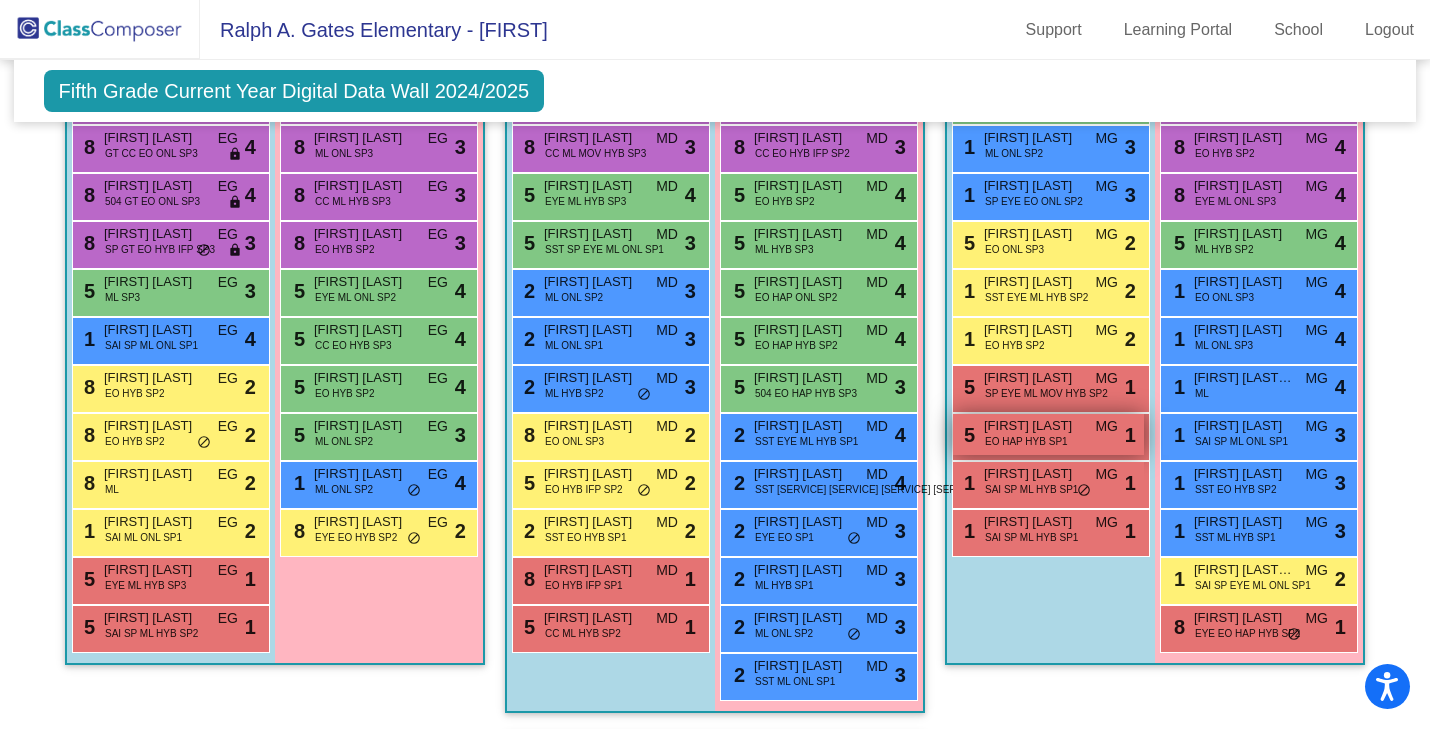 scroll, scrollTop: 778, scrollLeft: 0, axis: vertical 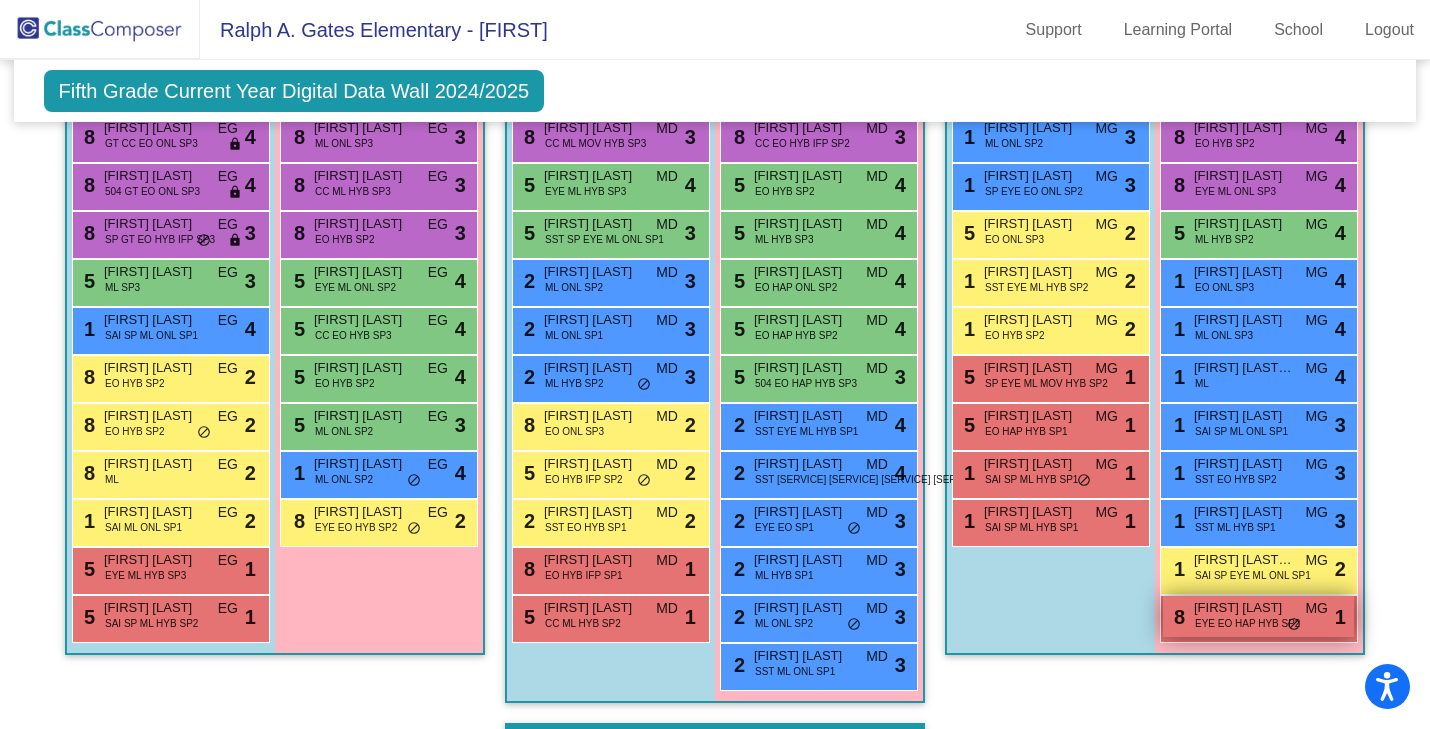click on "EYE EO HAP HYB SP2" at bounding box center [1247, 623] 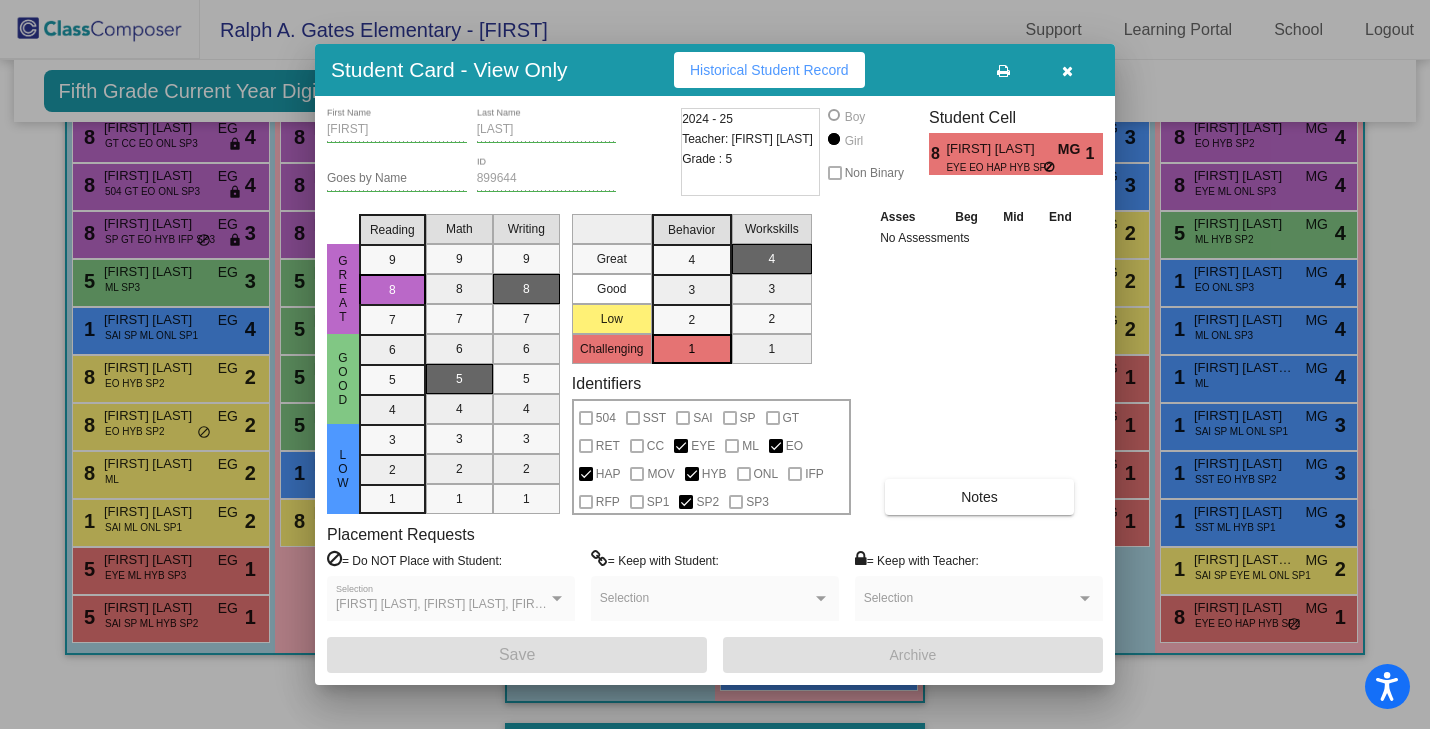 click on "[FIRST] [LAST], [FIRST] [LAST], [FIRST] [LAST], [FIRST] [LAST] Selection" at bounding box center (451, 603) 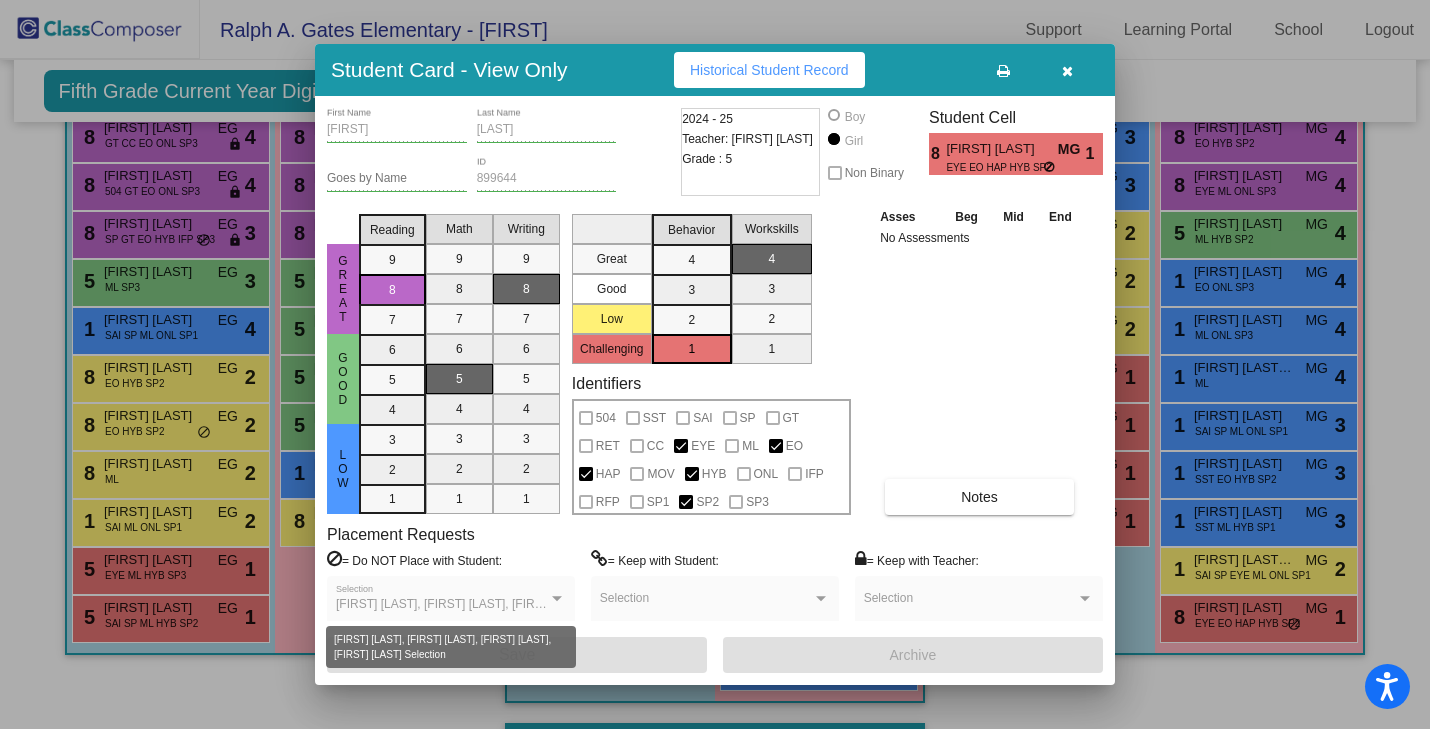 click at bounding box center [557, 598] 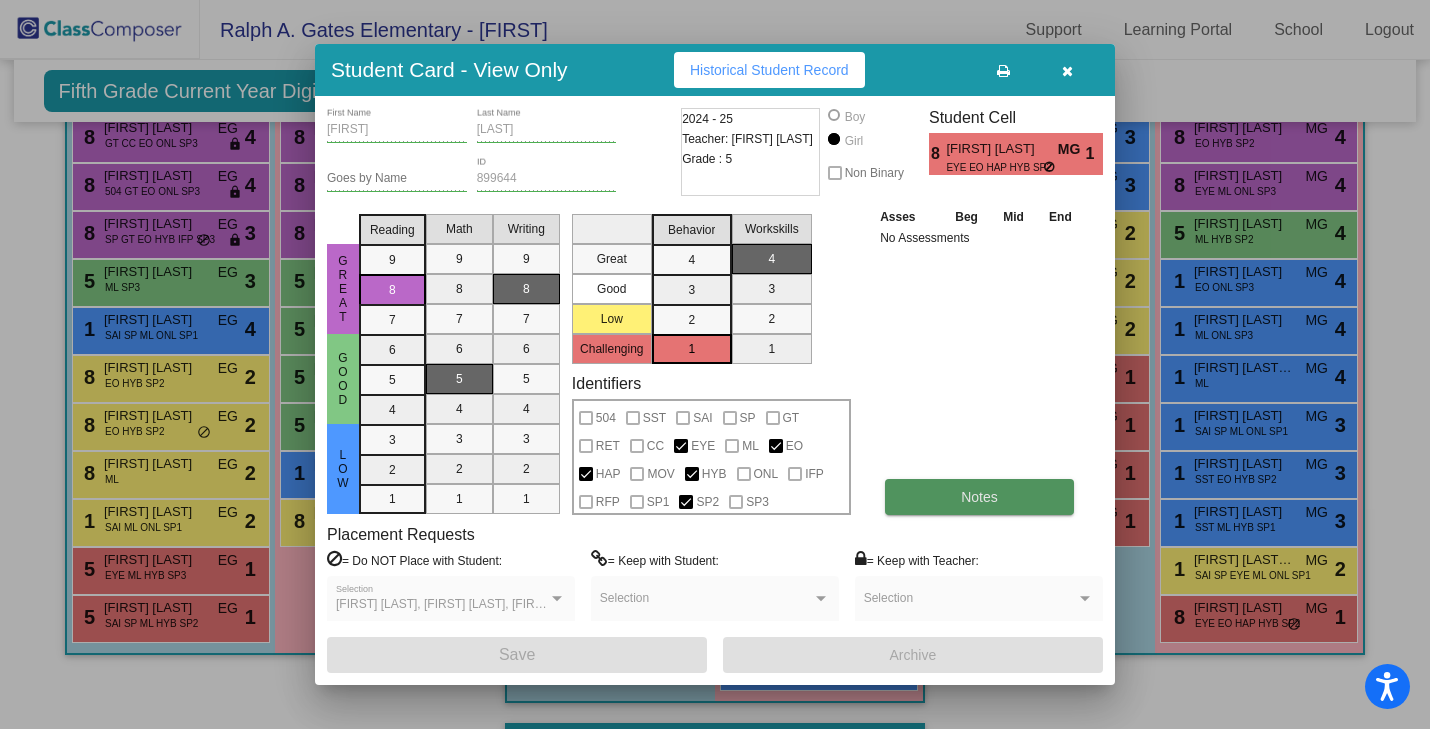 click on "Notes" at bounding box center [979, 497] 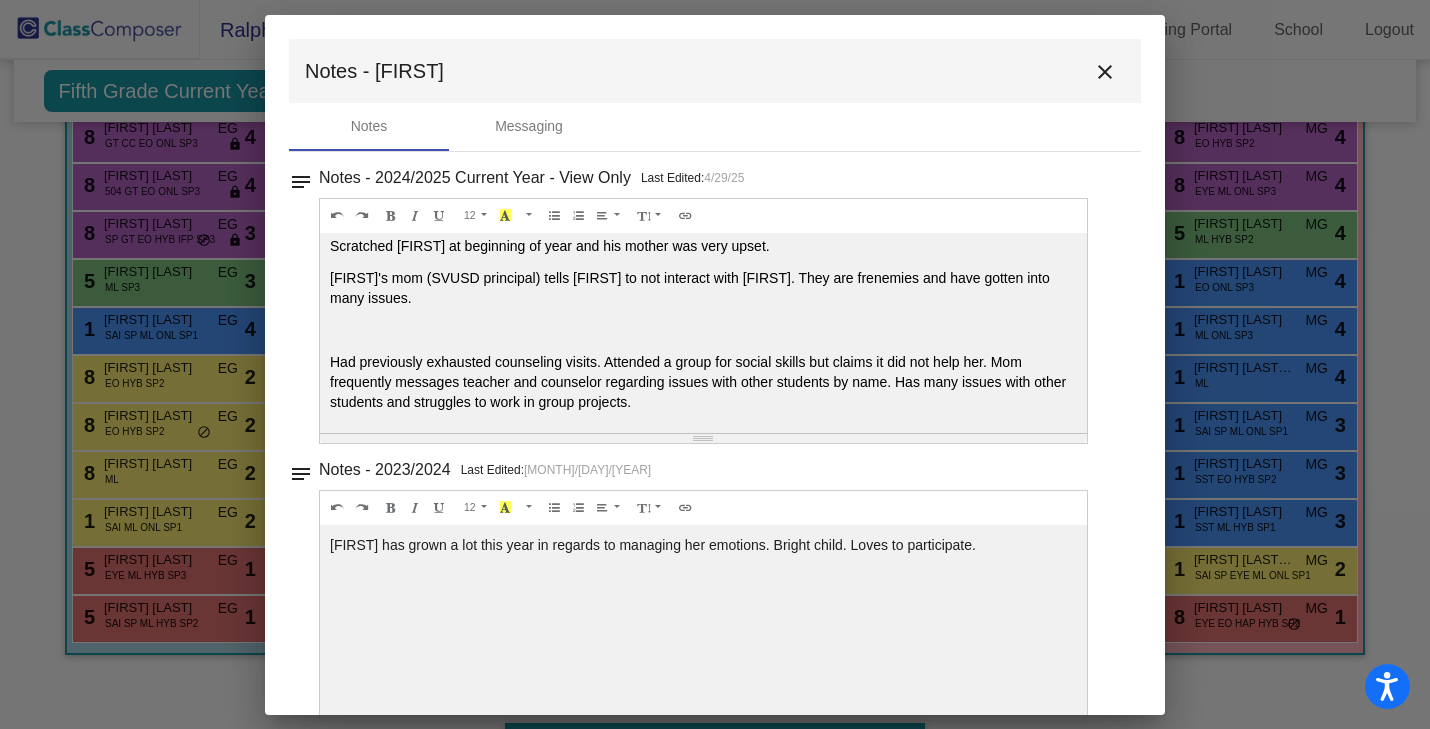 scroll, scrollTop: 72, scrollLeft: 0, axis: vertical 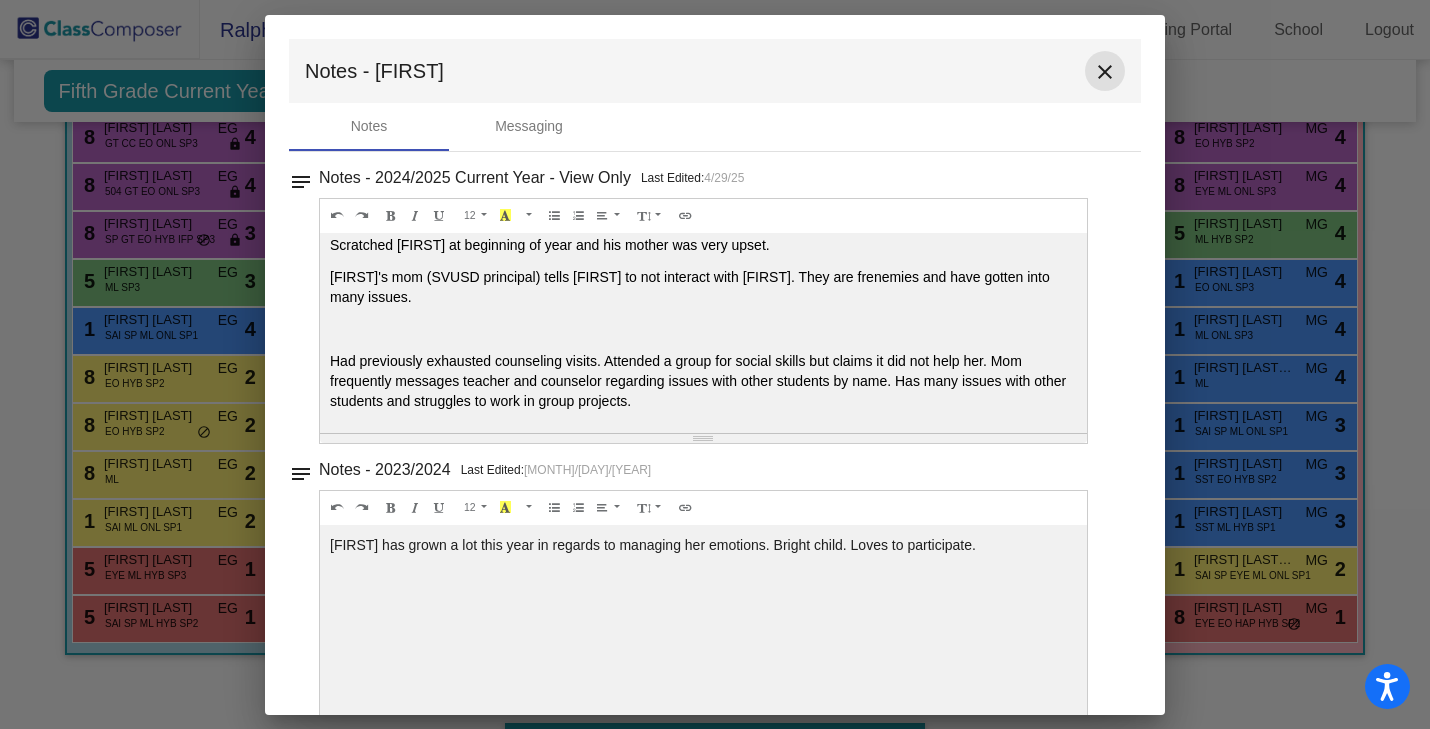 click on "close" at bounding box center [1105, 71] 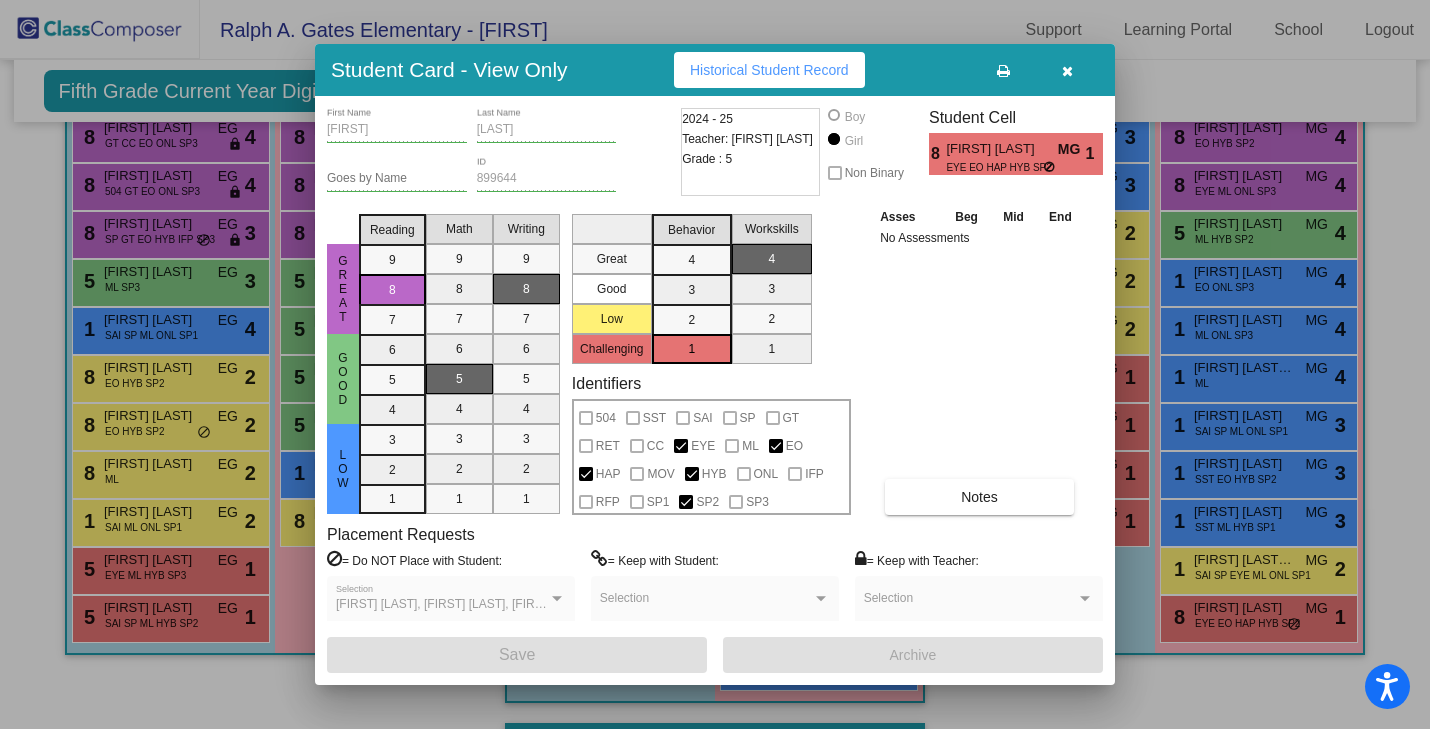 click at bounding box center [1067, 70] 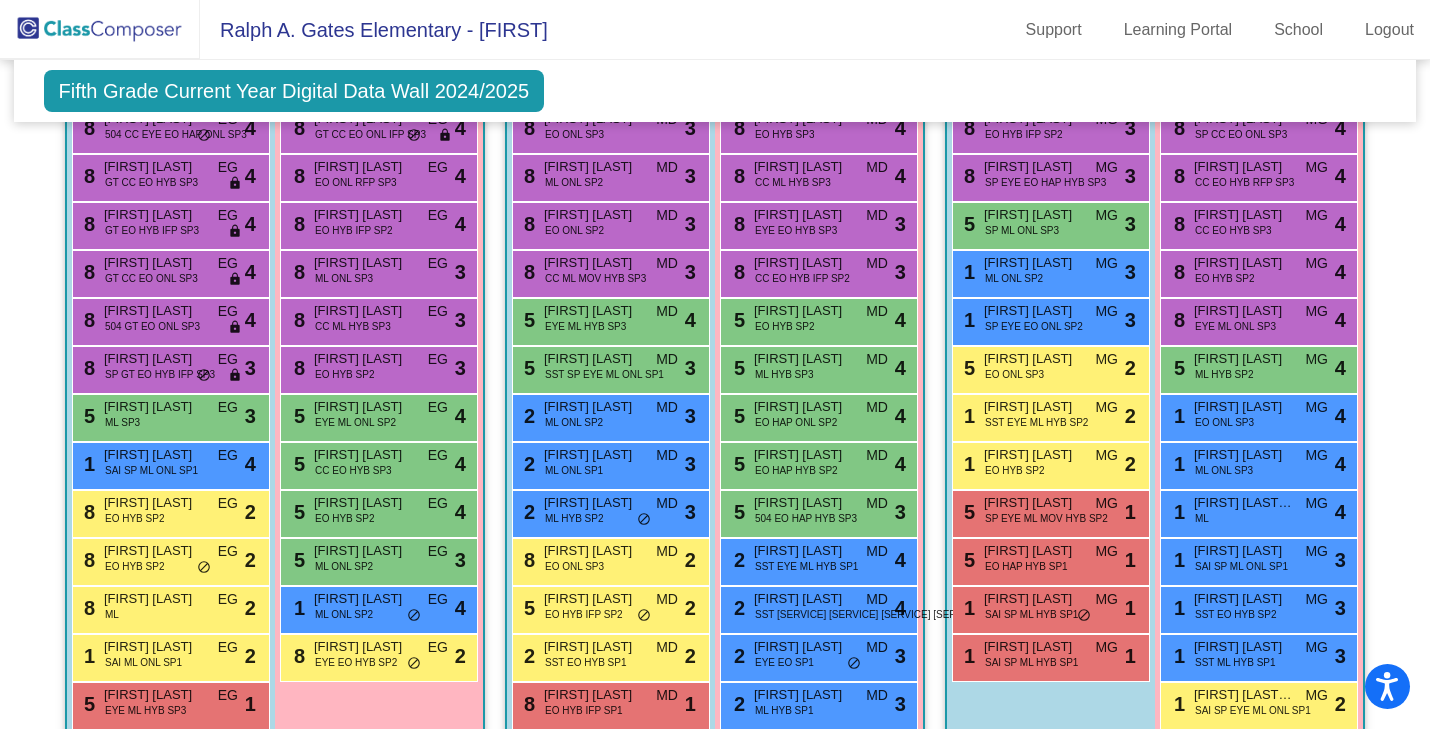 scroll, scrollTop: 635, scrollLeft: 0, axis: vertical 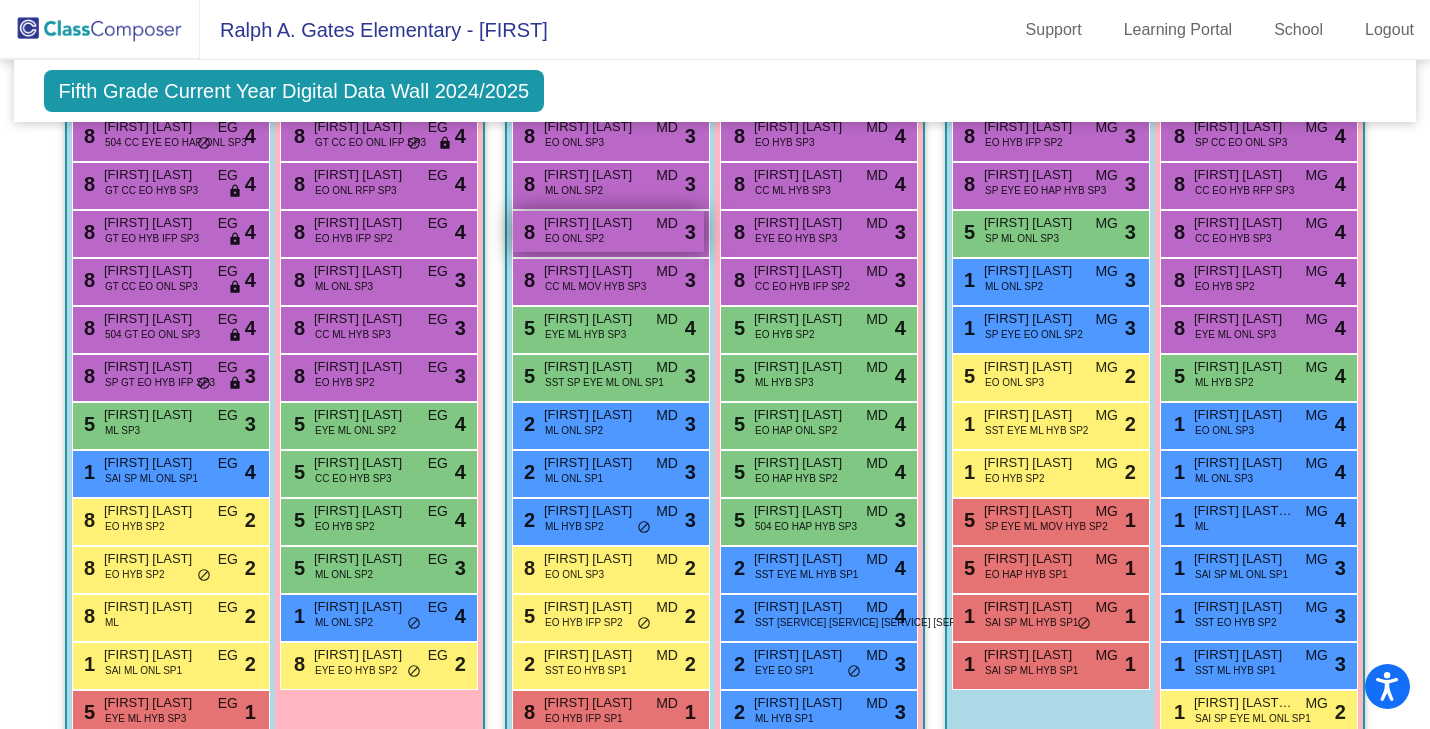 click on "[NUMBER] [FIRST] [LAST] EO ONL SP2 MD lock do_not_disturb_alt 3" at bounding box center [608, 231] 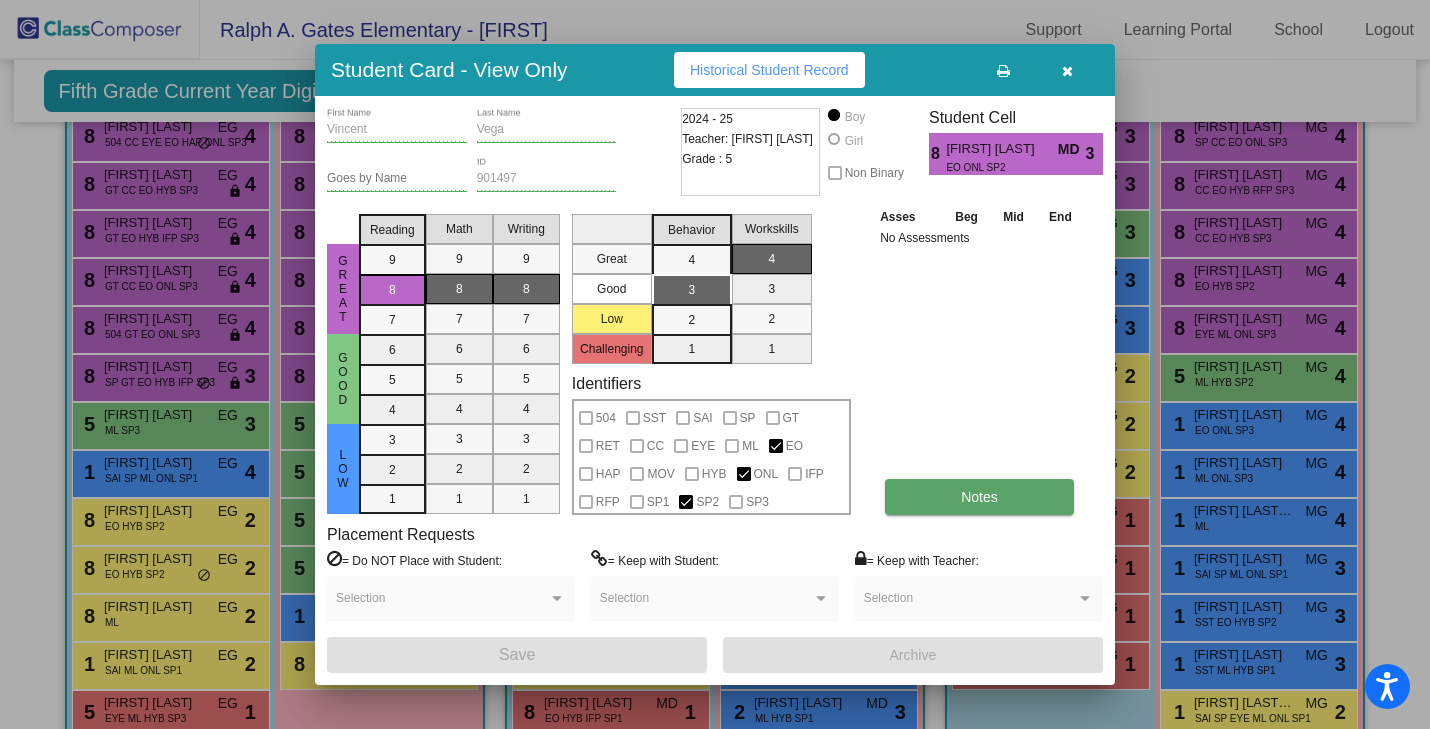 click on "Notes" at bounding box center (979, 497) 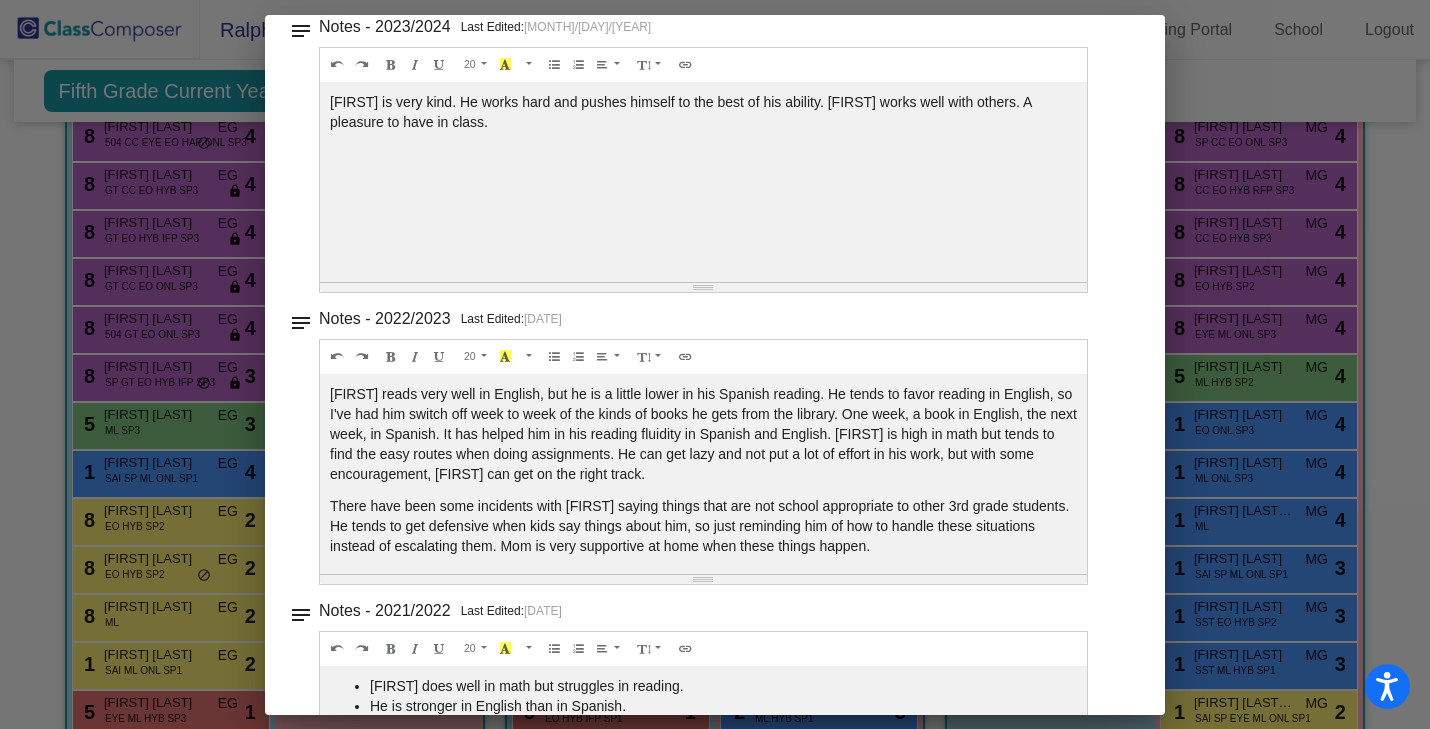 scroll, scrollTop: 449, scrollLeft: 0, axis: vertical 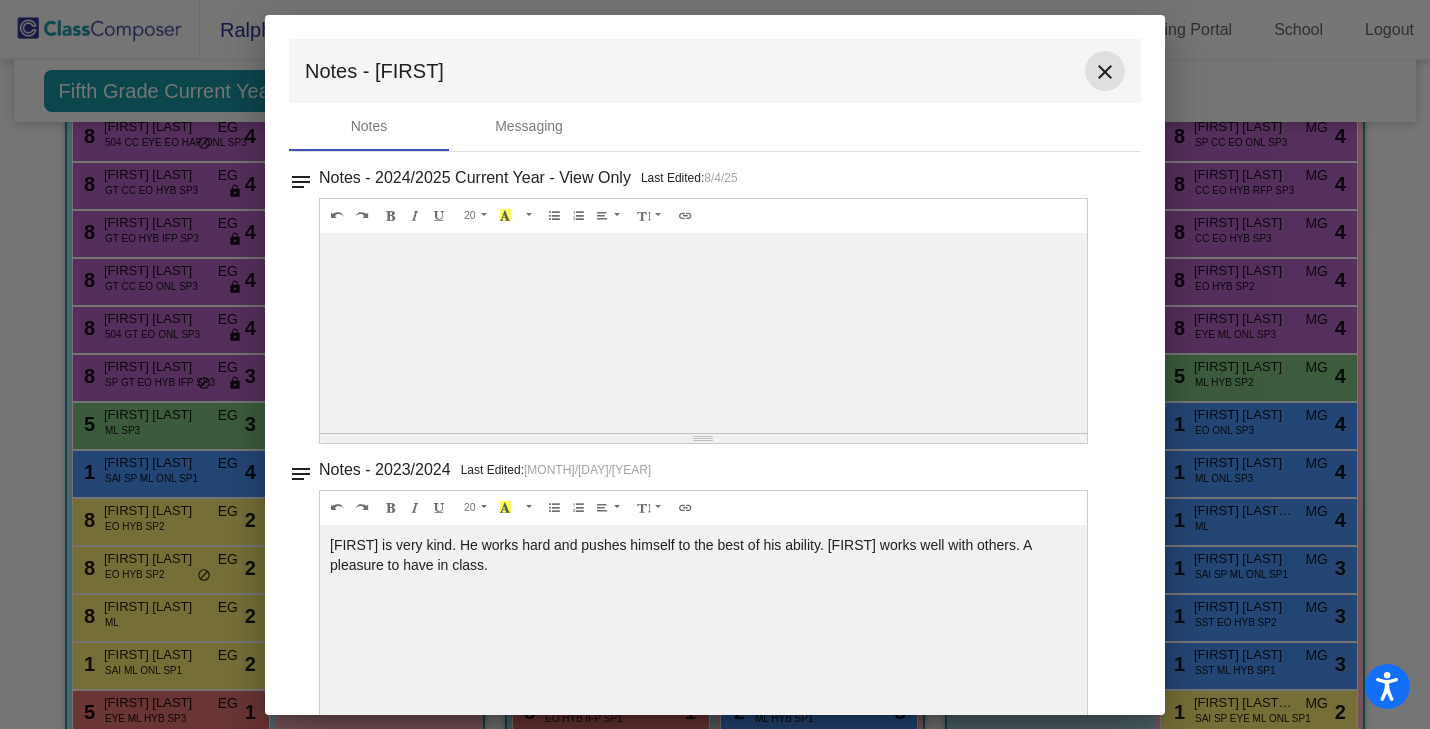 click on "close" at bounding box center (1105, 72) 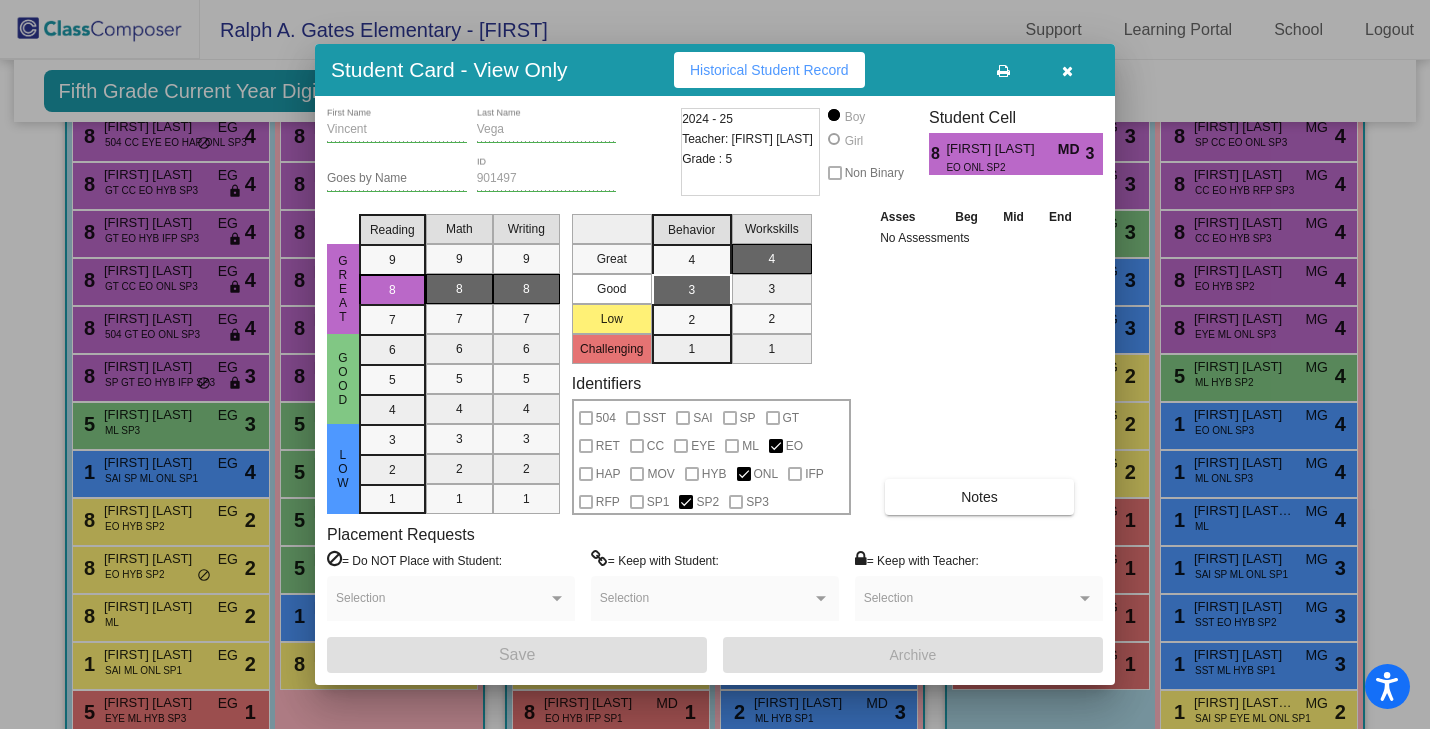 click at bounding box center (1067, 71) 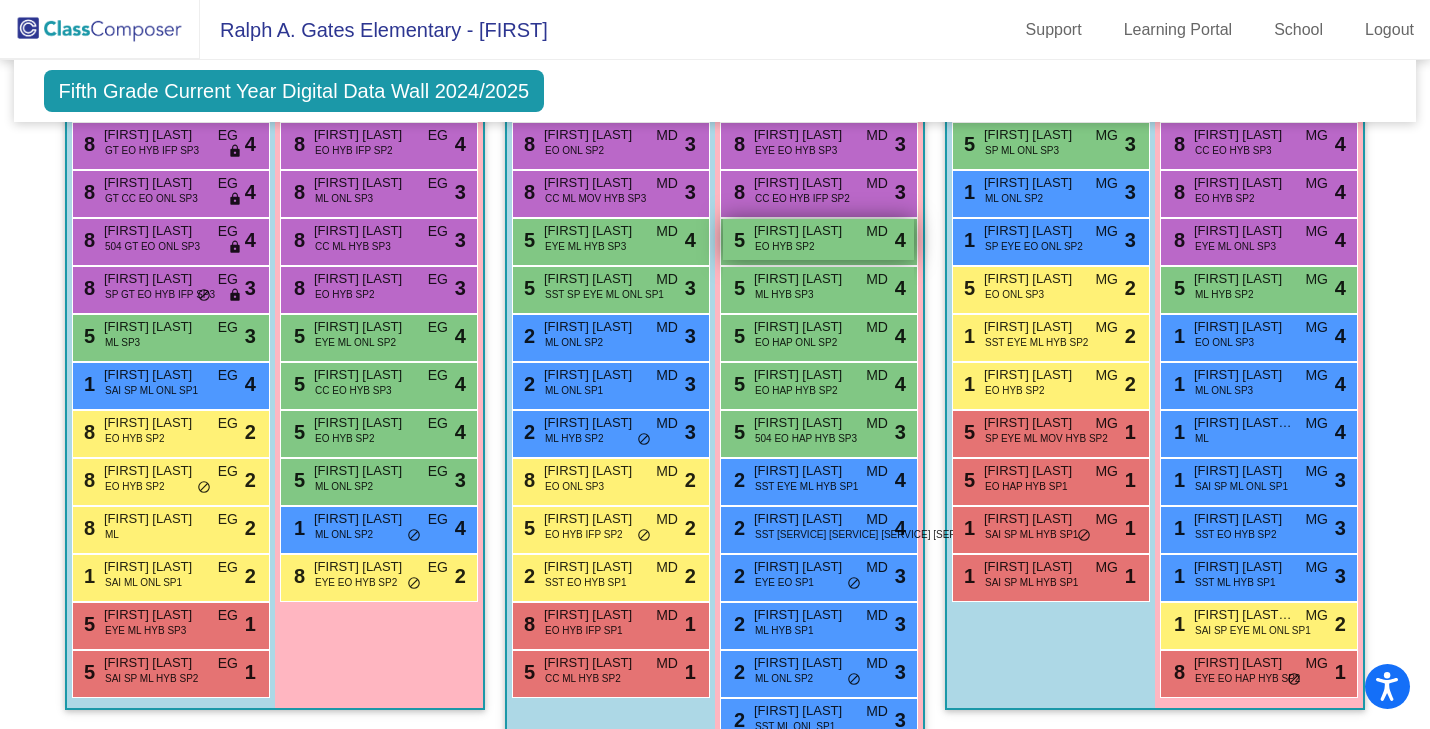 scroll, scrollTop: 725, scrollLeft: 0, axis: vertical 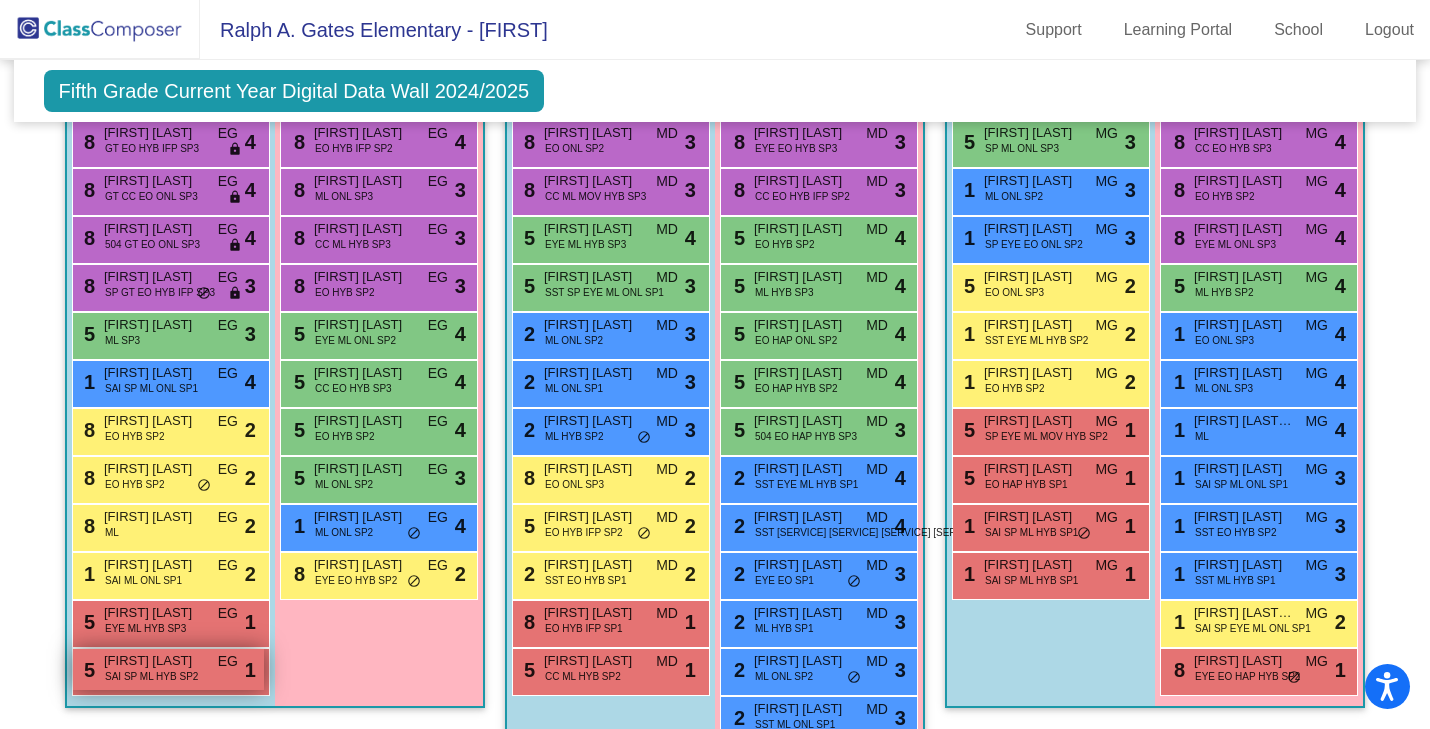 click on "[NUMBER] [FIRST] [LAST] SAI SP ML HYB SP2 EG lock do_not_disturb_alt 1" at bounding box center [168, 669] 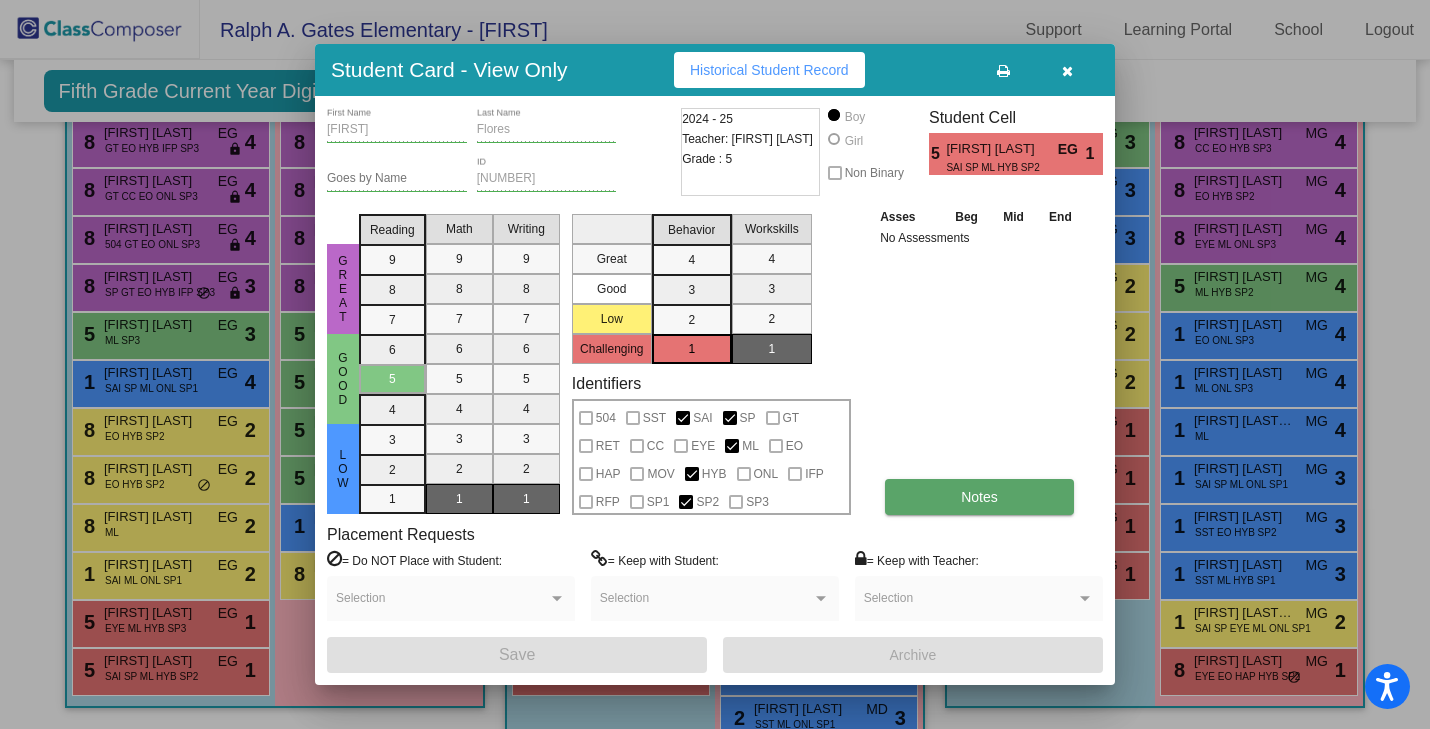 click on "Notes" at bounding box center (979, 497) 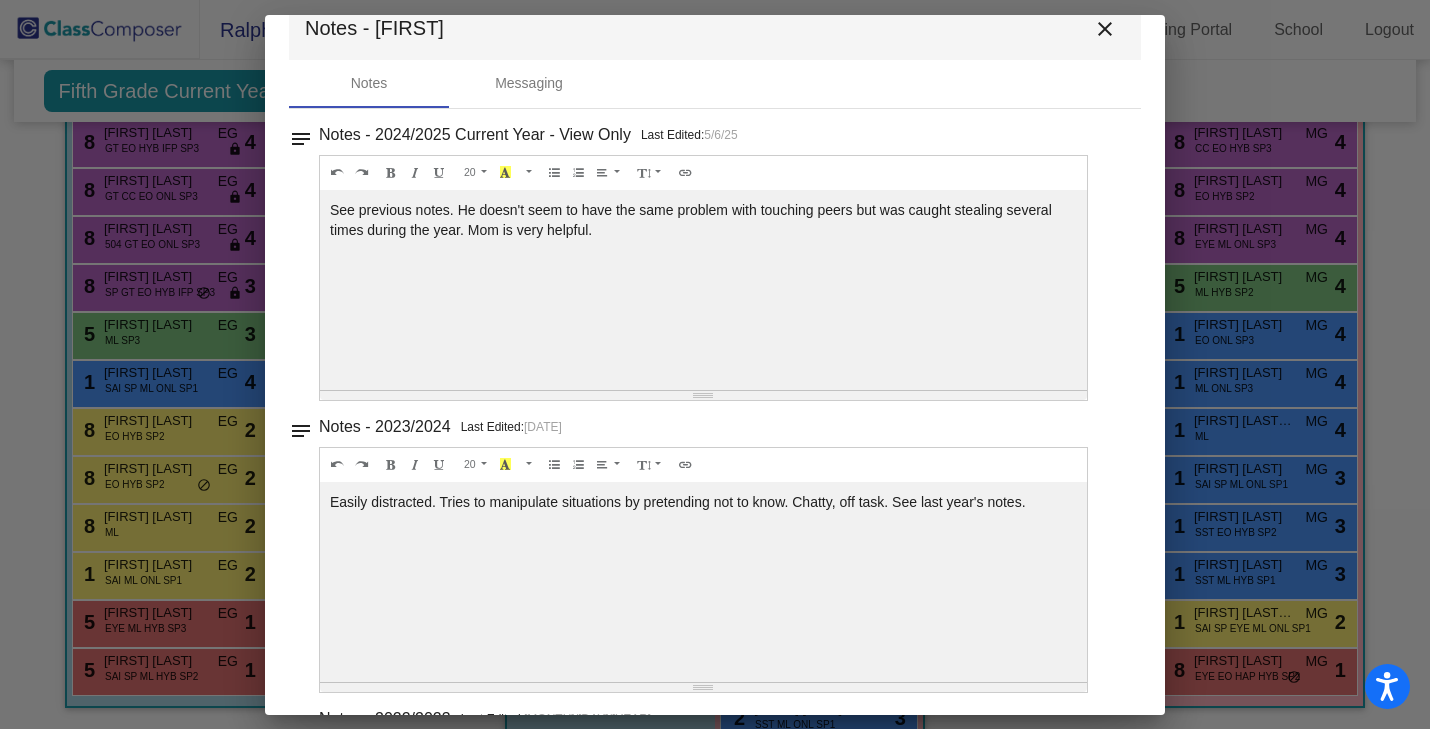 scroll, scrollTop: 0, scrollLeft: 0, axis: both 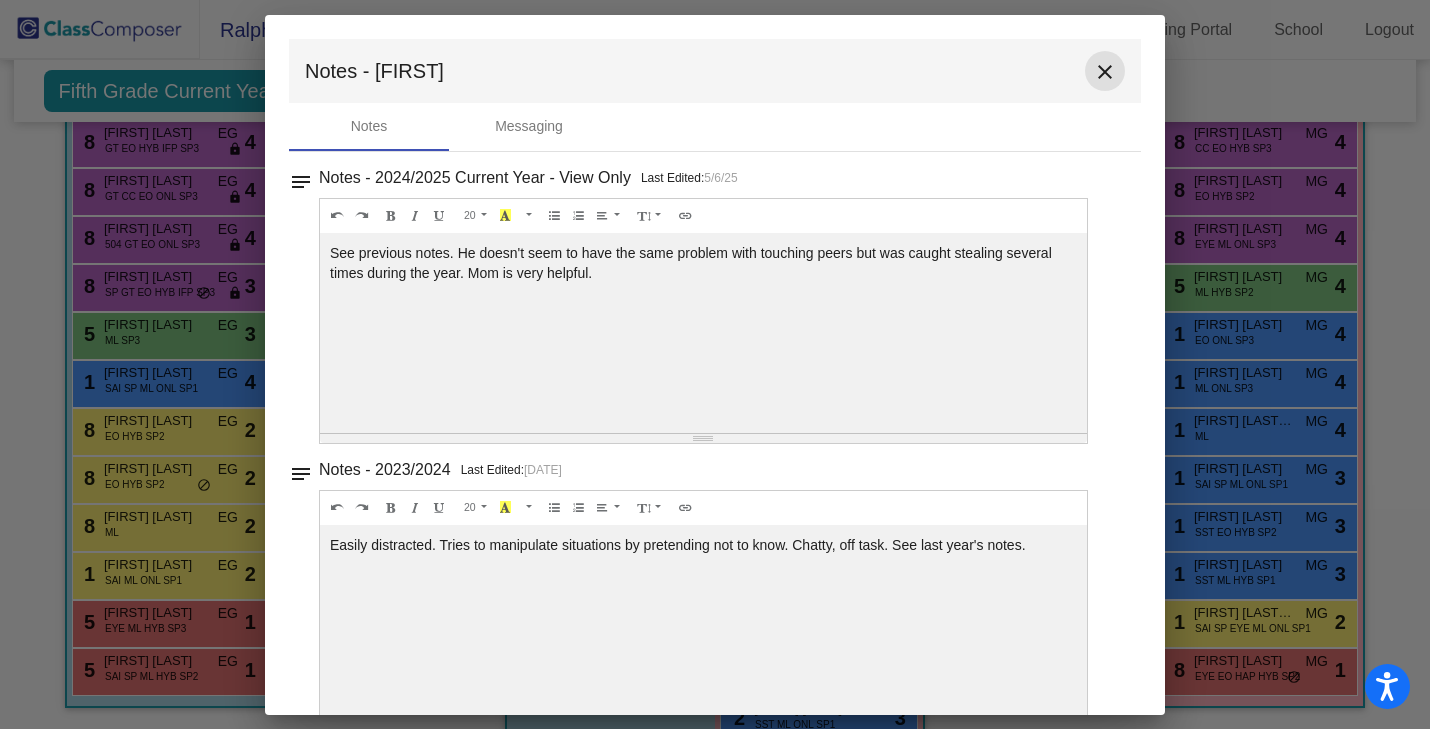 click on "close" at bounding box center (1105, 71) 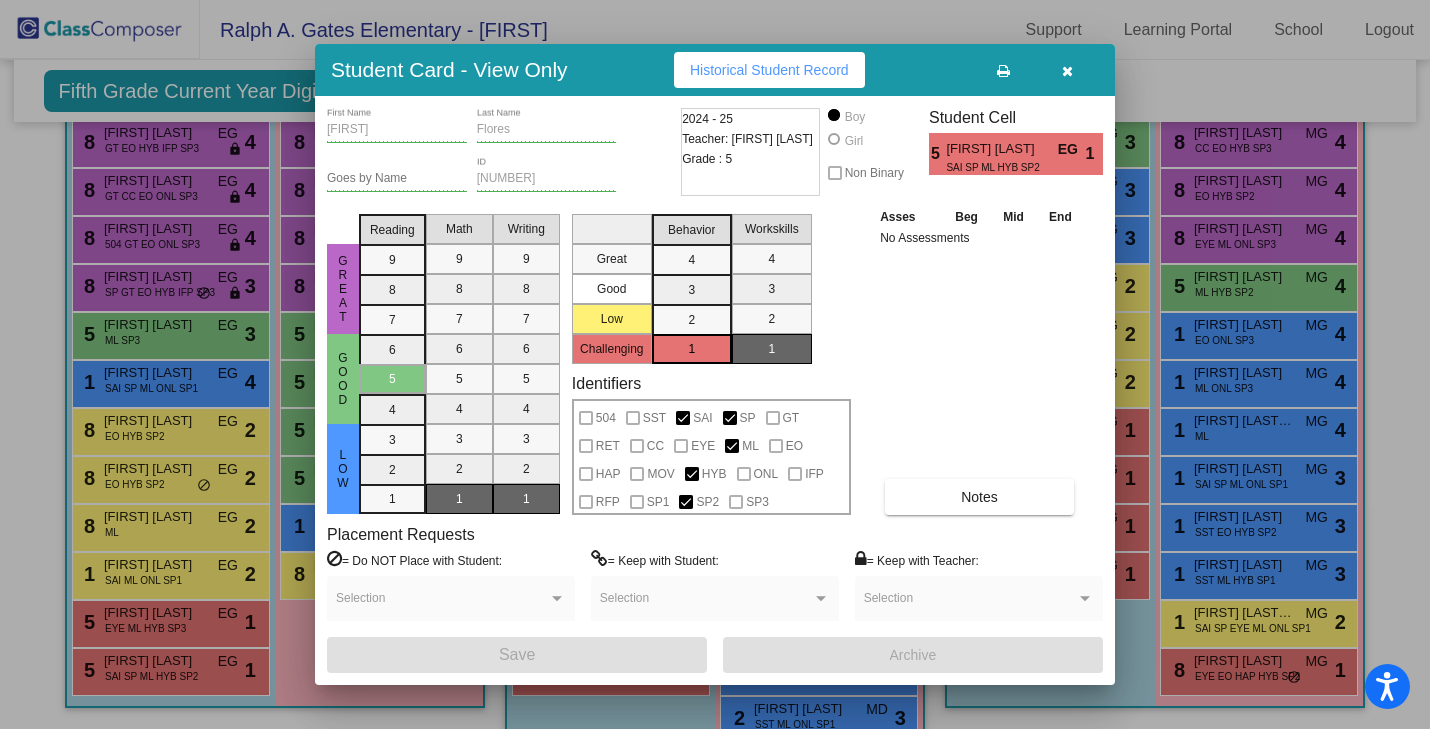 click at bounding box center [1067, 70] 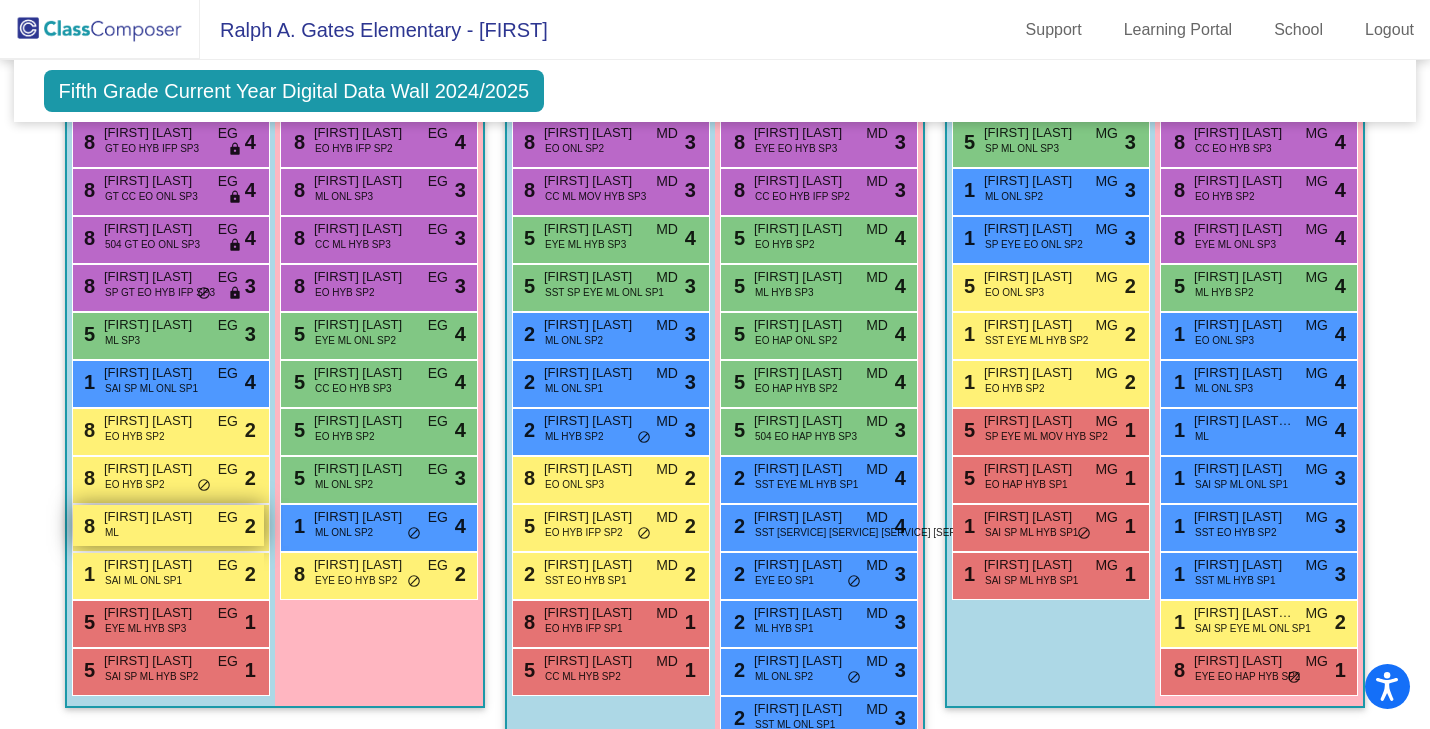 click on "[FIRST] [LAST]" at bounding box center (154, 517) 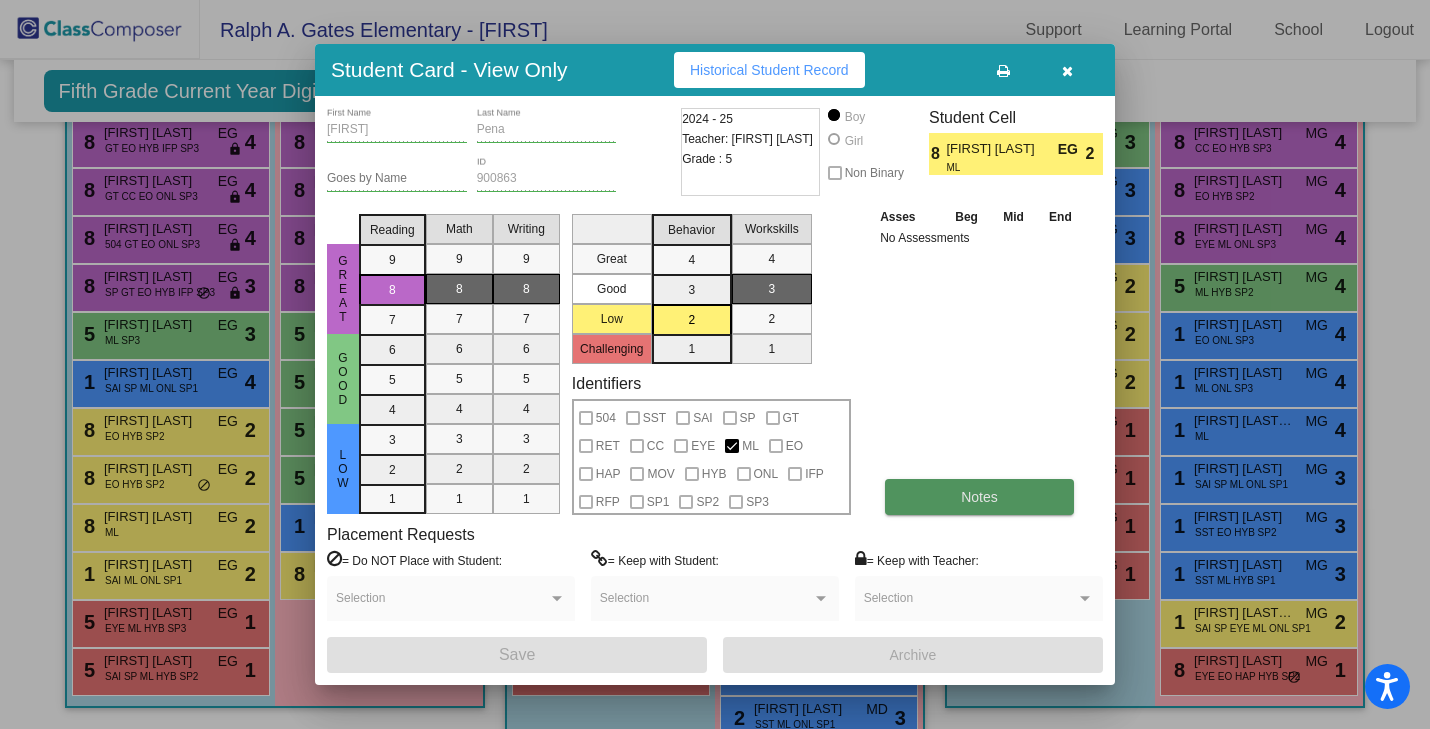 click on "Notes" at bounding box center (979, 497) 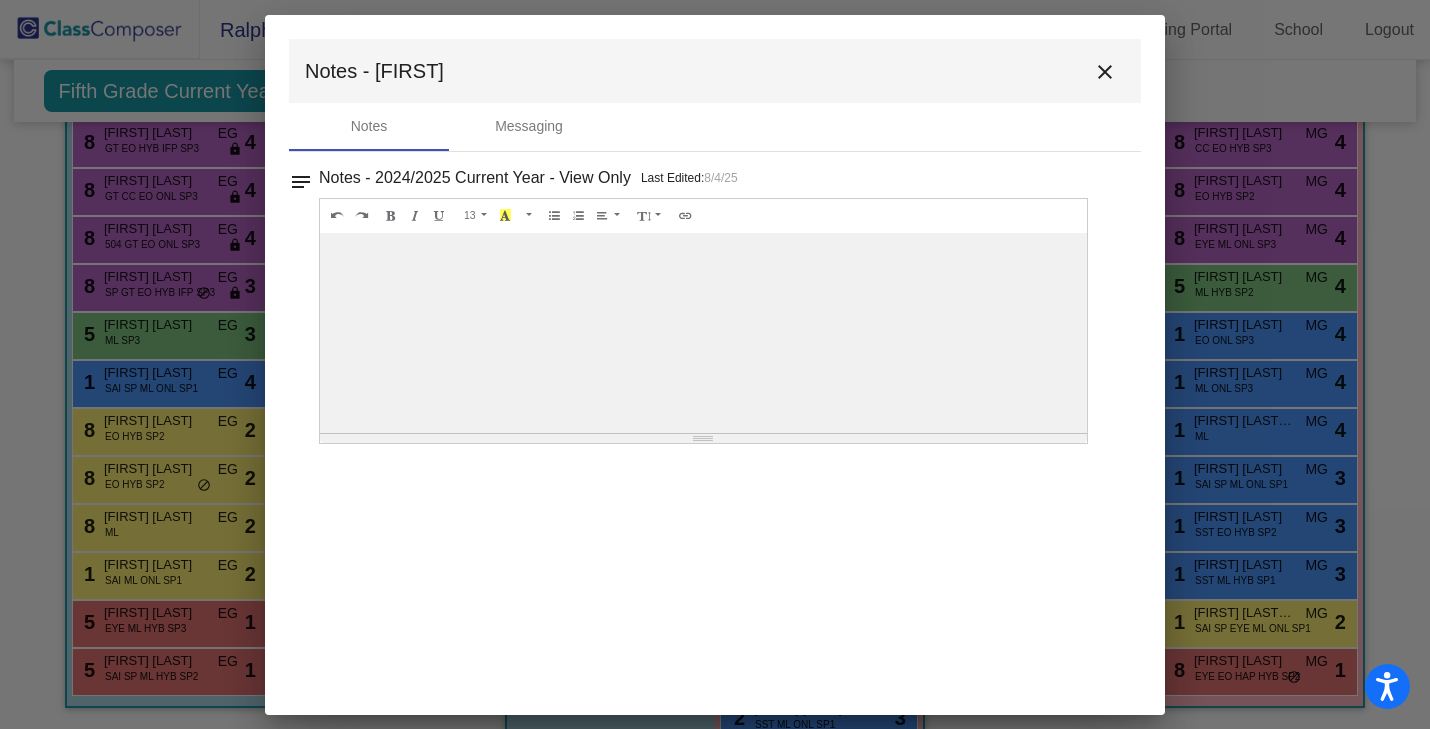 scroll, scrollTop: 0, scrollLeft: 0, axis: both 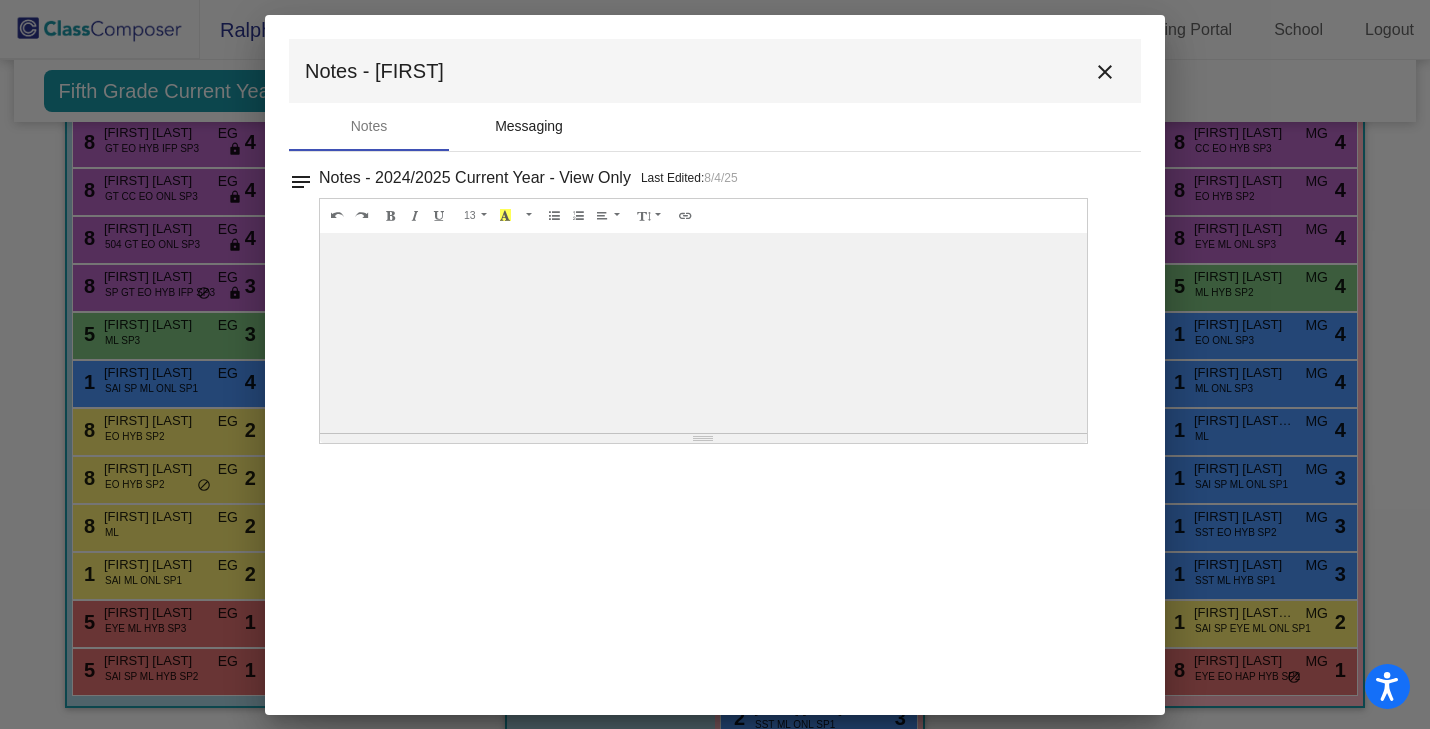 click on "Messaging" at bounding box center (529, 126) 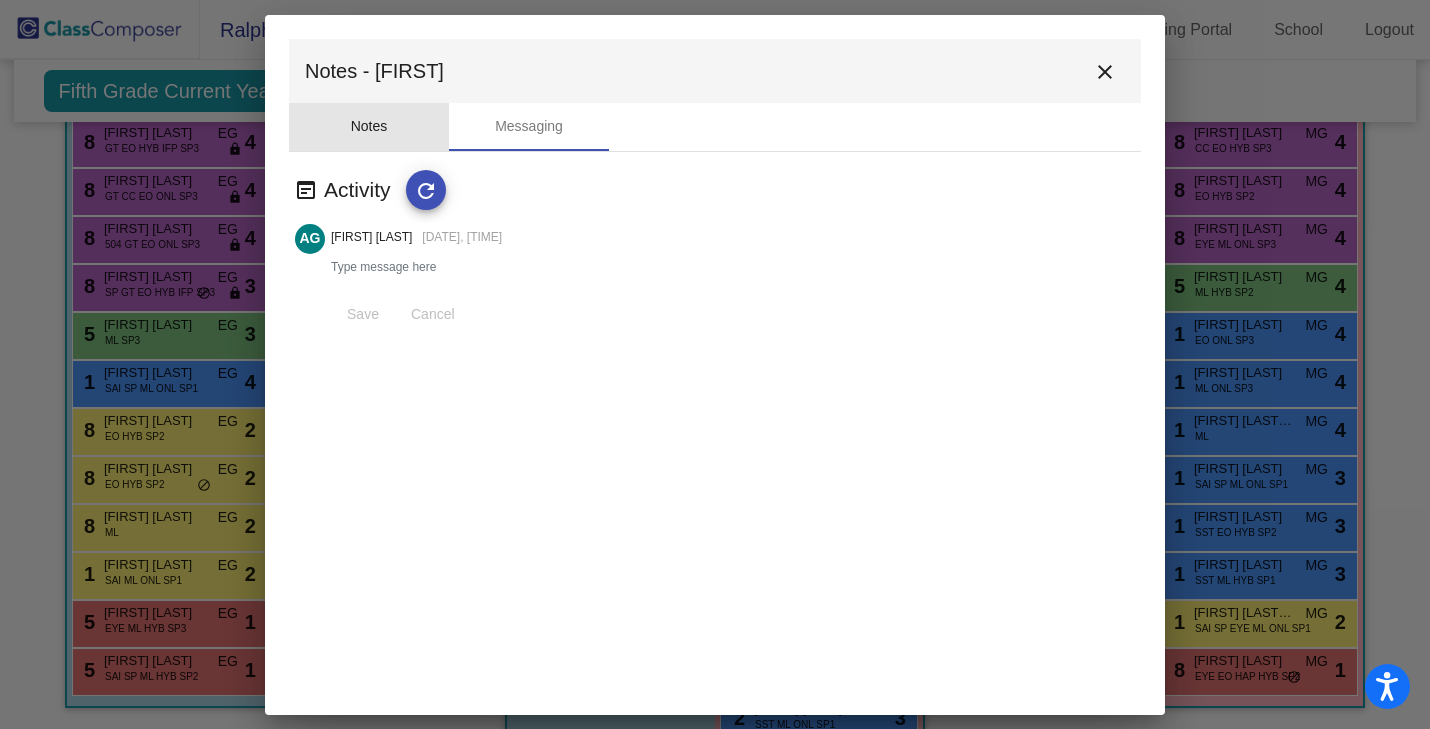click on "Notes" at bounding box center (369, 127) 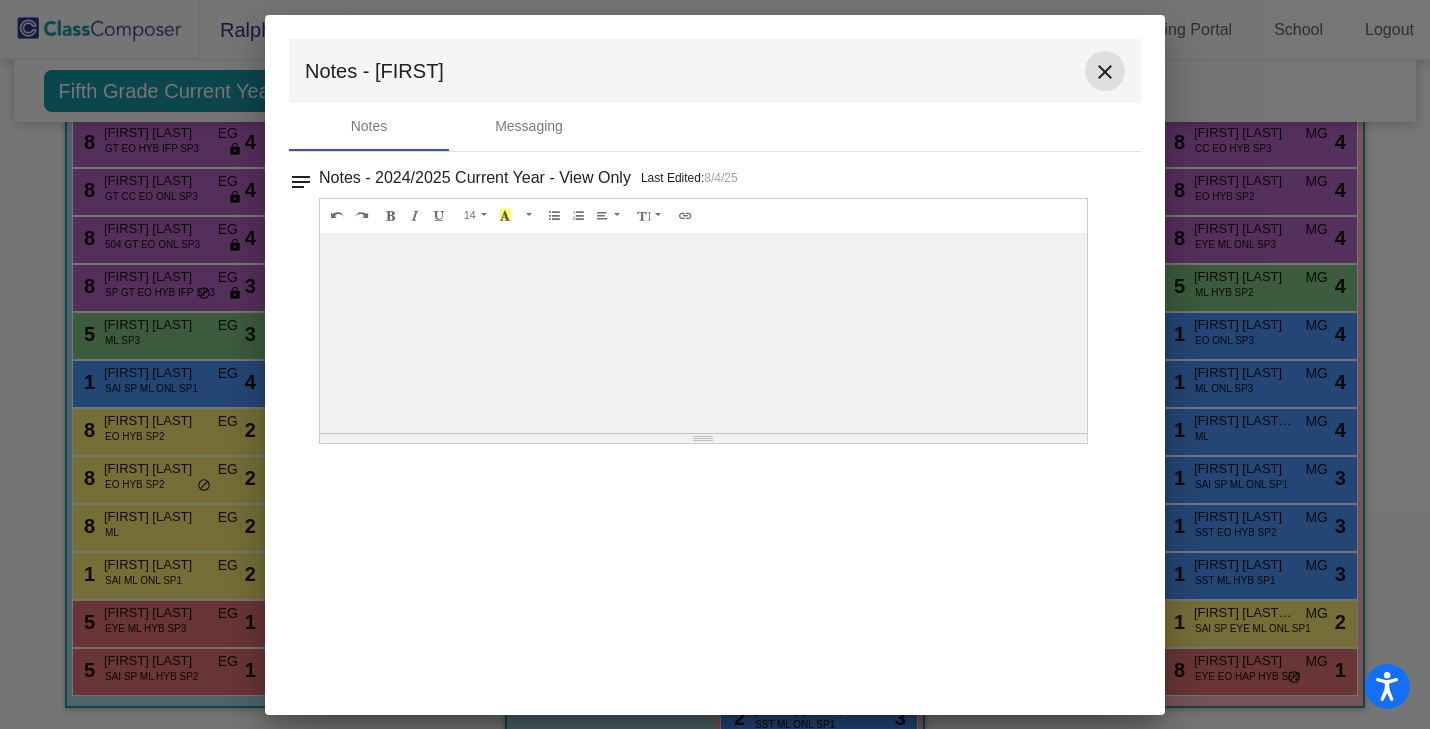click on "close" at bounding box center [1105, 72] 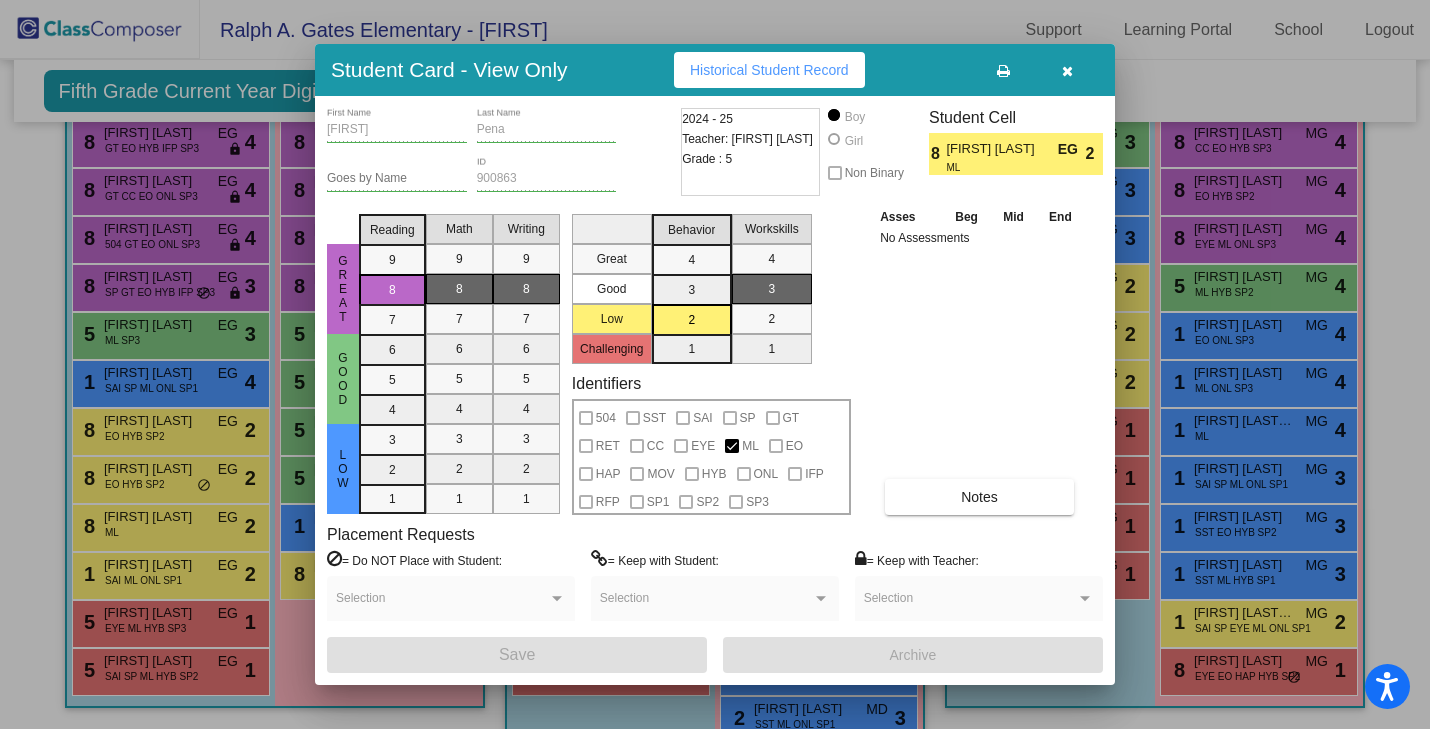 click at bounding box center (1067, 70) 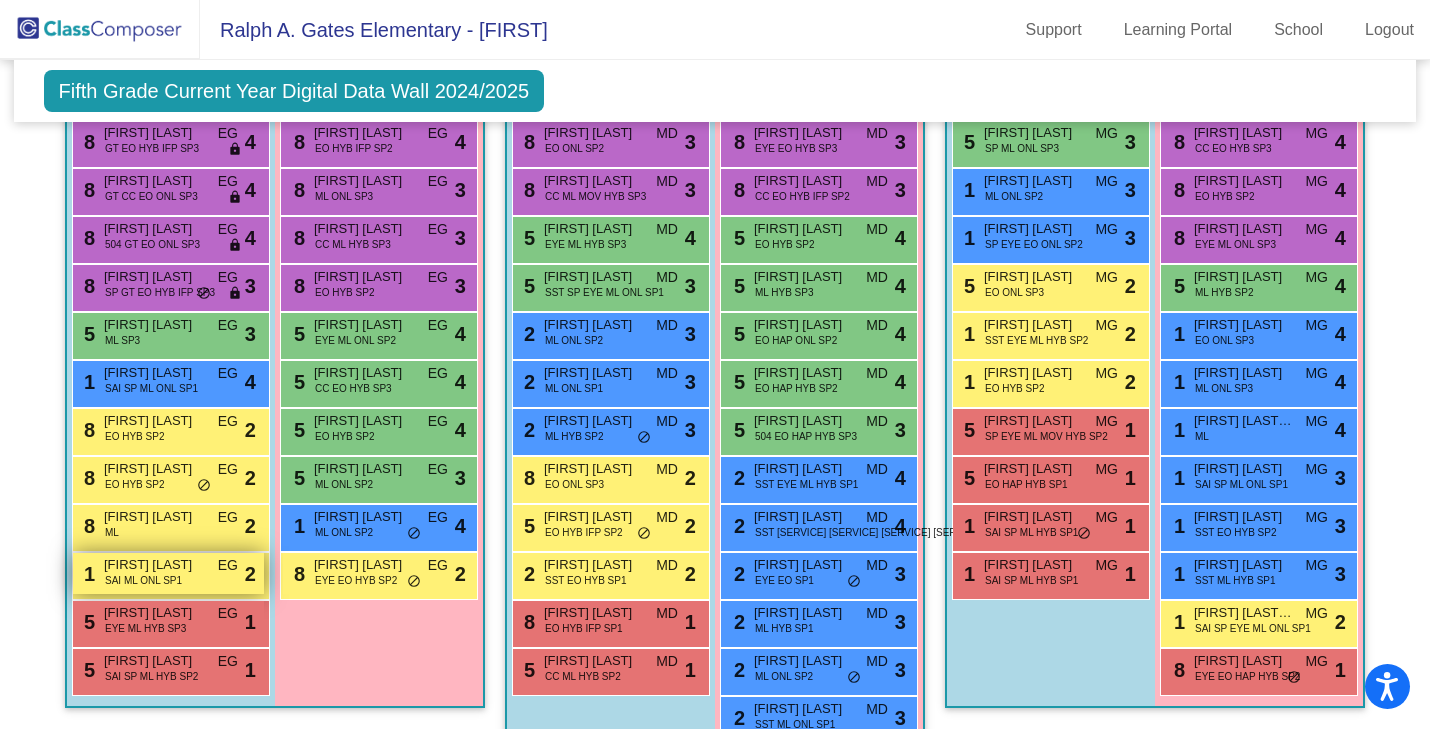 click on "SAI ML ONL SP1" at bounding box center (143, 580) 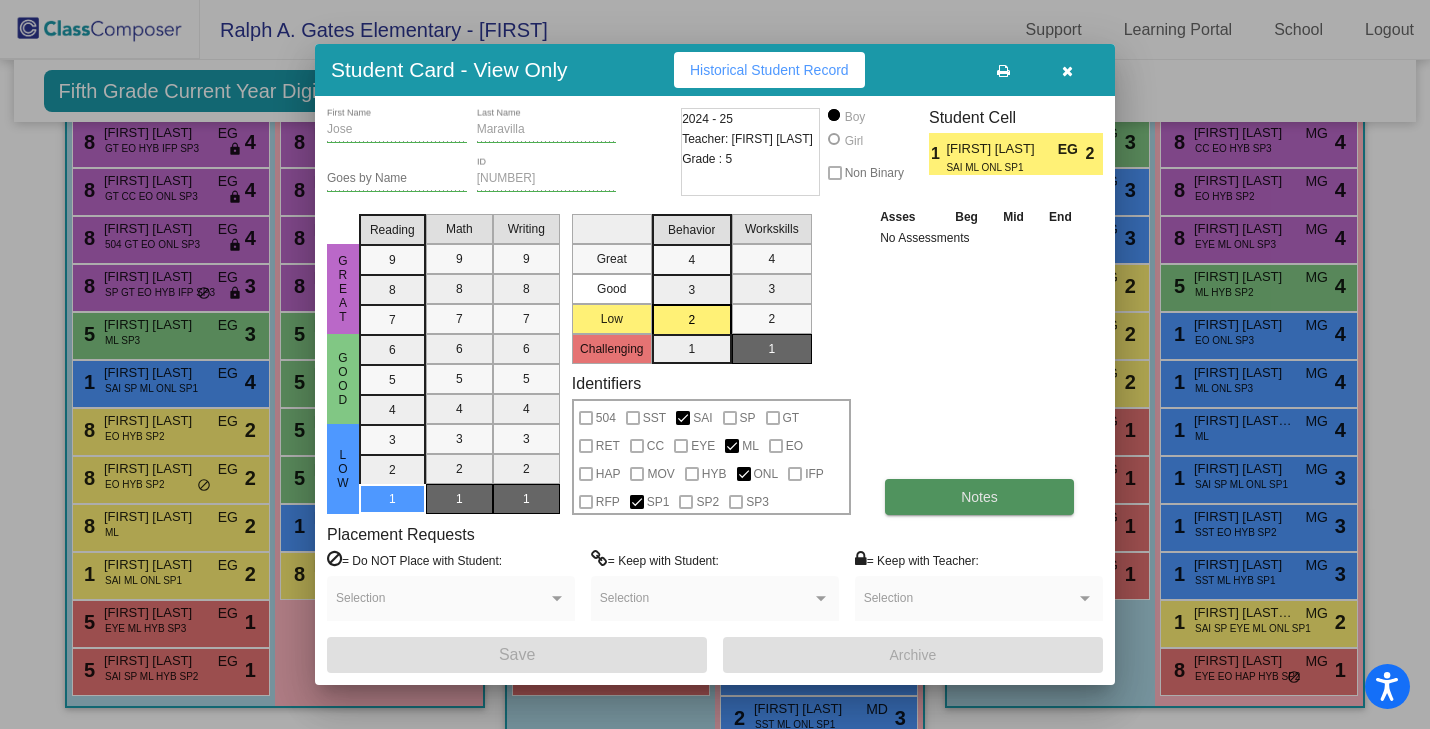 click on "Notes" at bounding box center [979, 497] 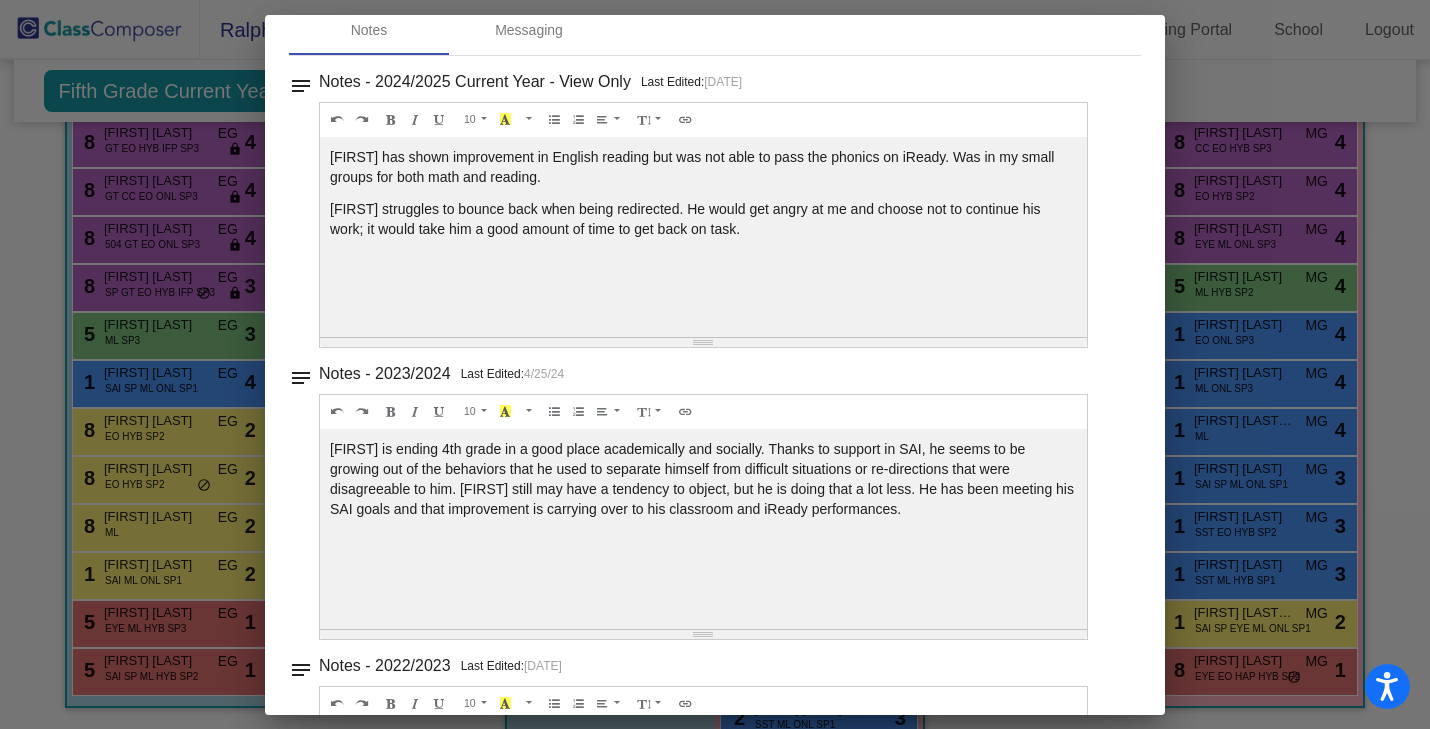 scroll, scrollTop: 0, scrollLeft: 0, axis: both 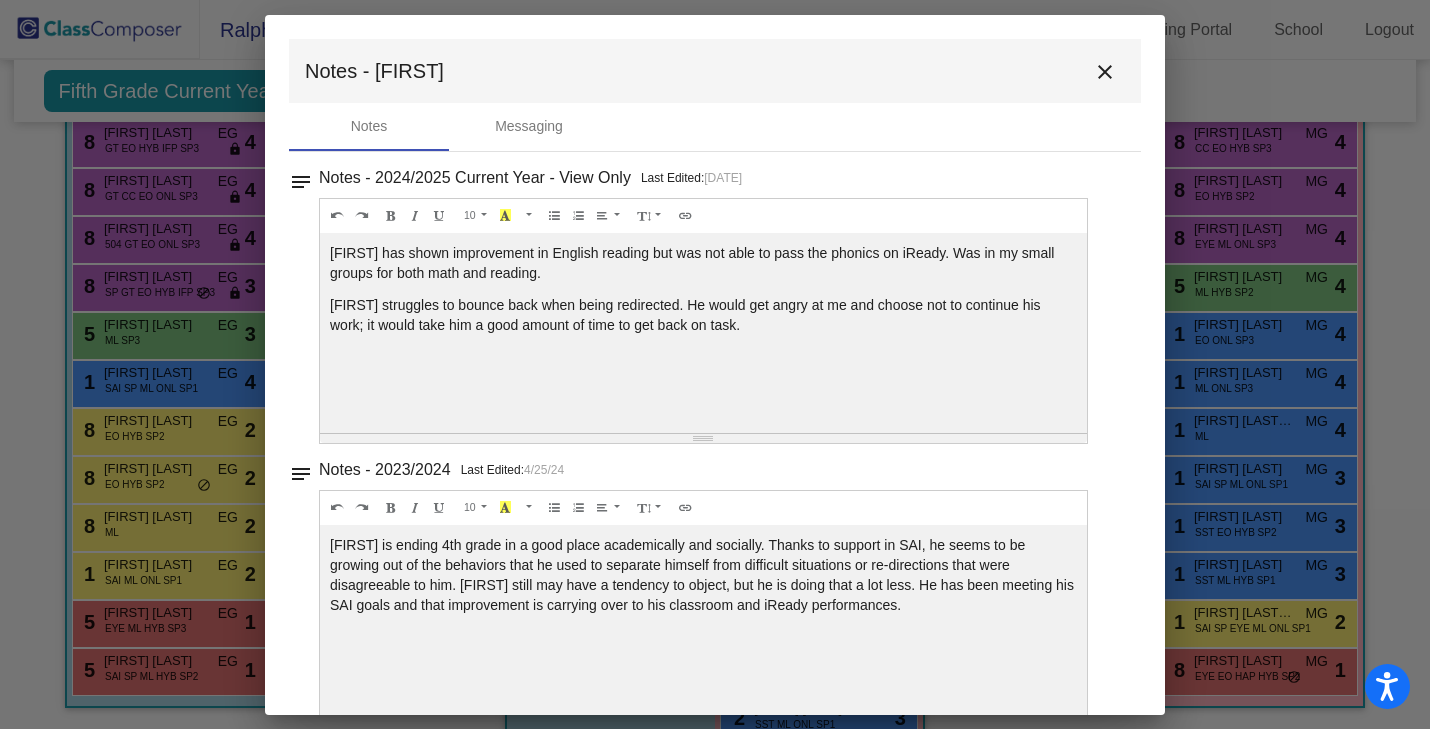 click on "Notes - [FIRST] close" at bounding box center [715, 71] 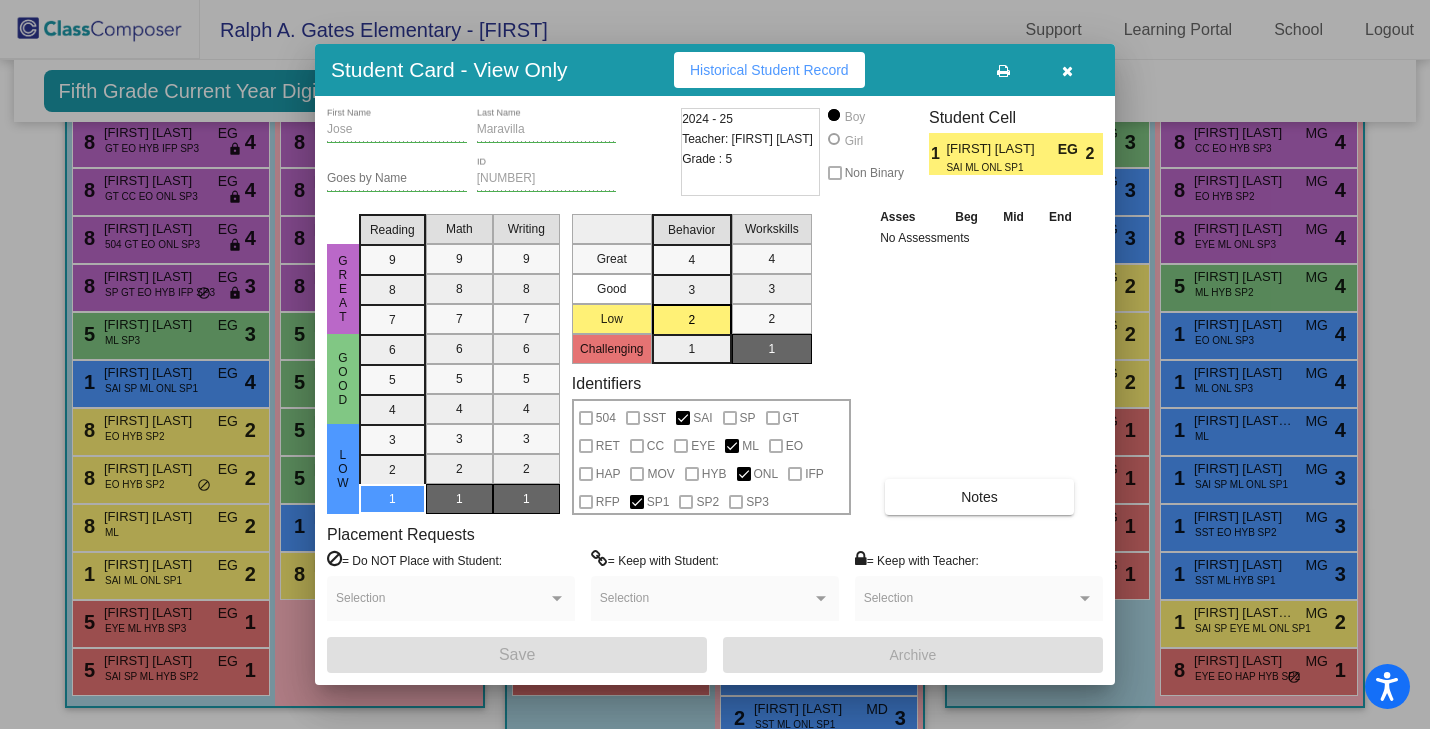 click at bounding box center [1067, 70] 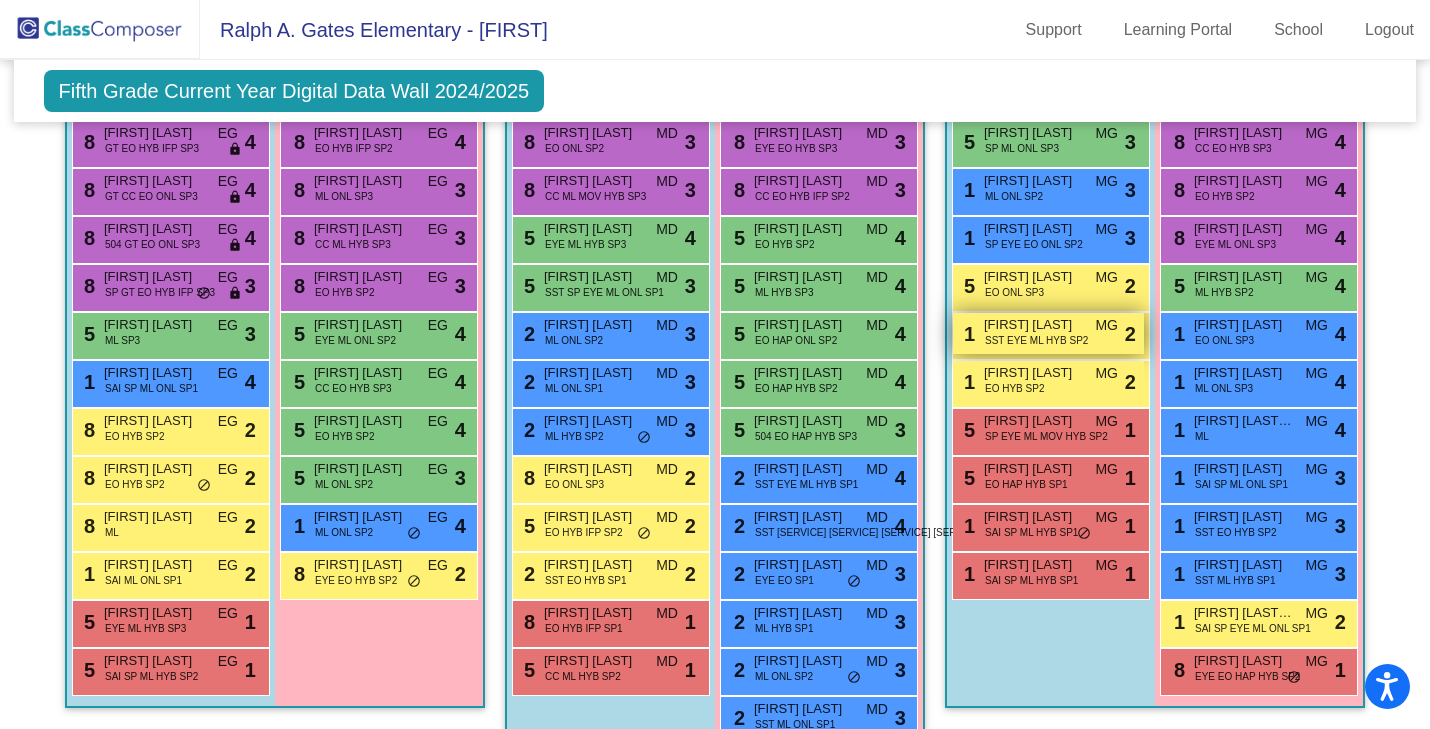 click on "[FIRST] [LAST]" at bounding box center [1034, 325] 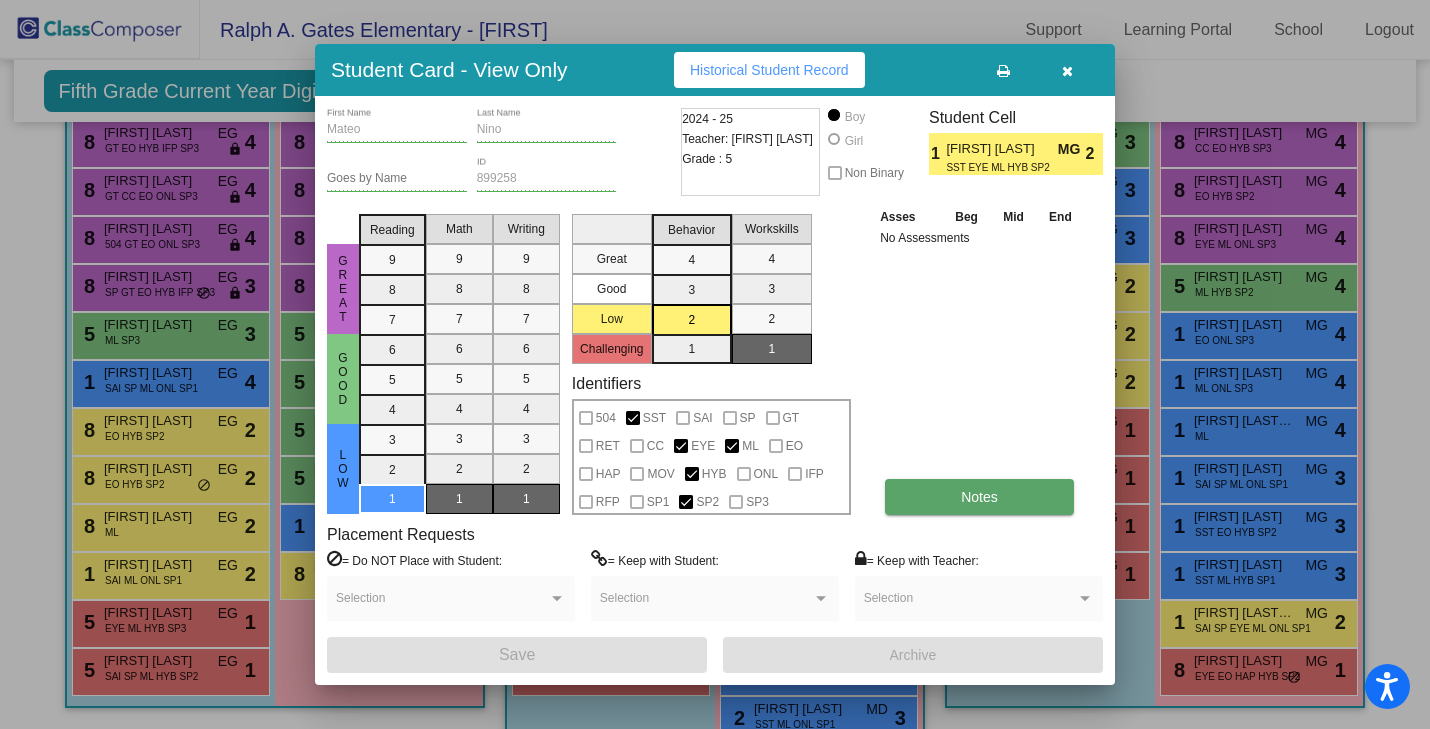 click on "Notes" at bounding box center (979, 497) 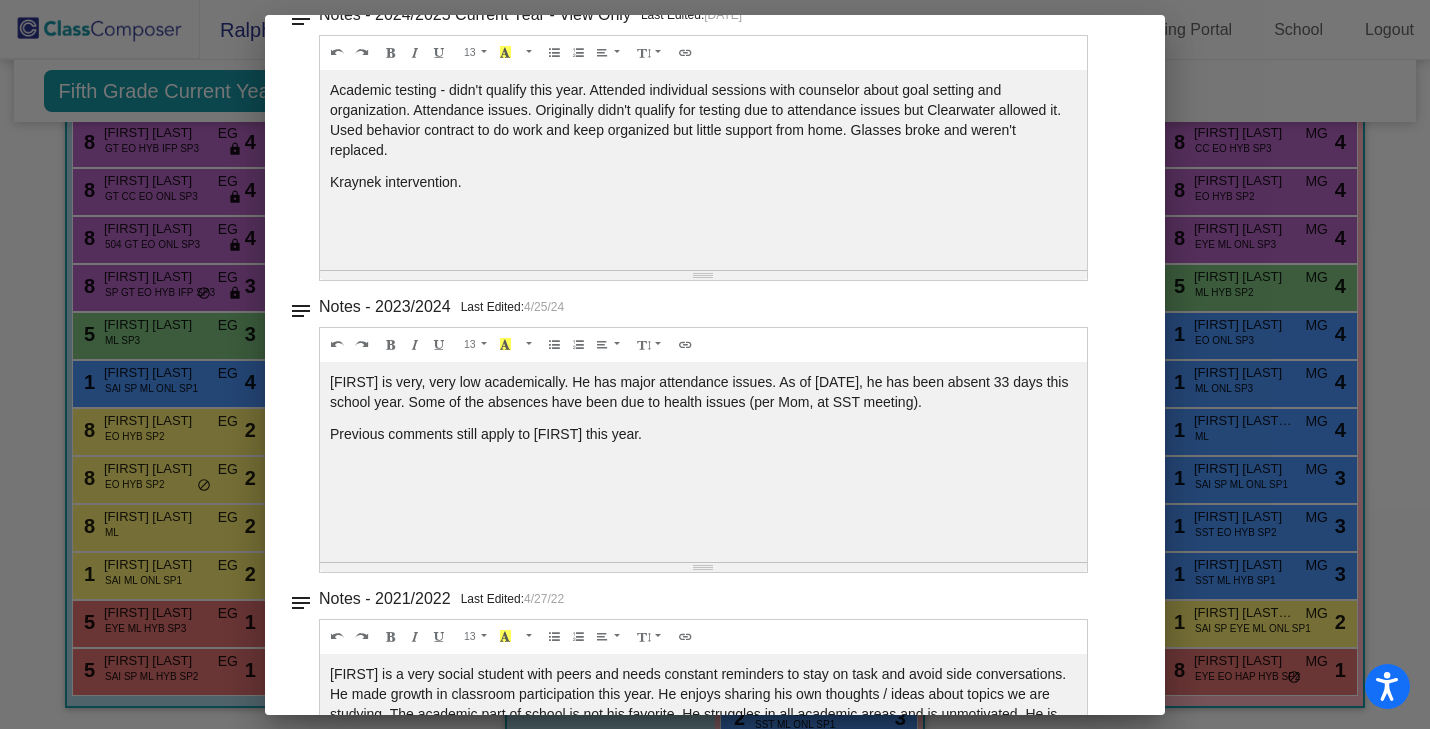scroll, scrollTop: 0, scrollLeft: 0, axis: both 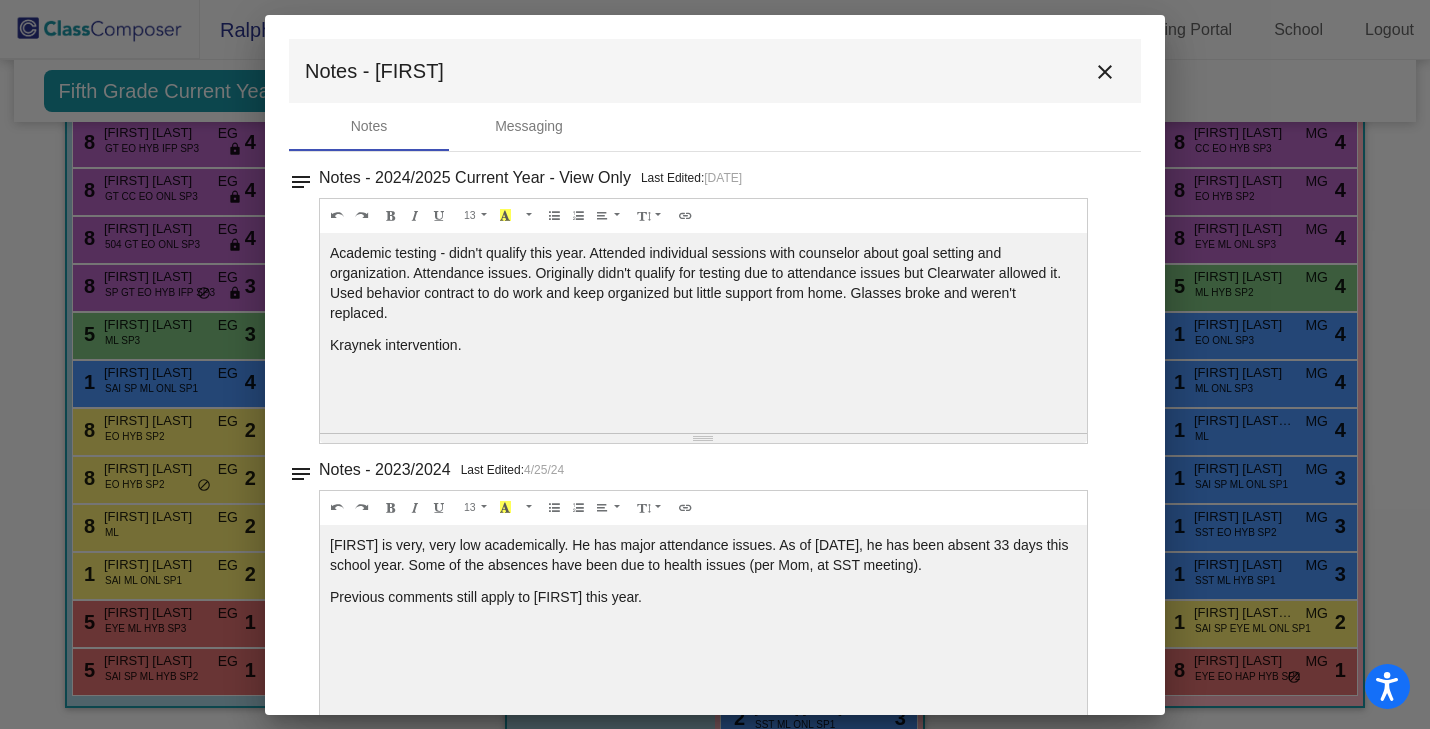 click on "close" at bounding box center [1105, 72] 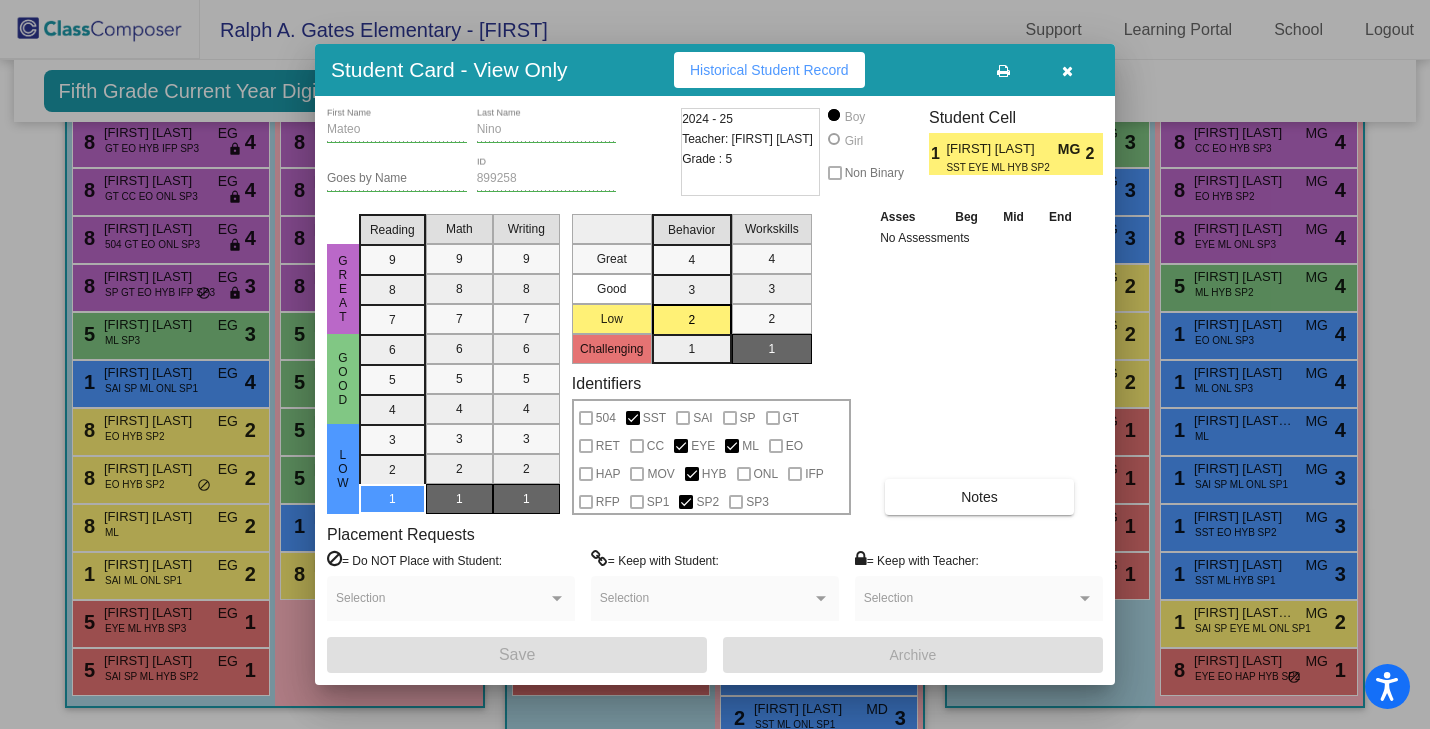click at bounding box center [1067, 70] 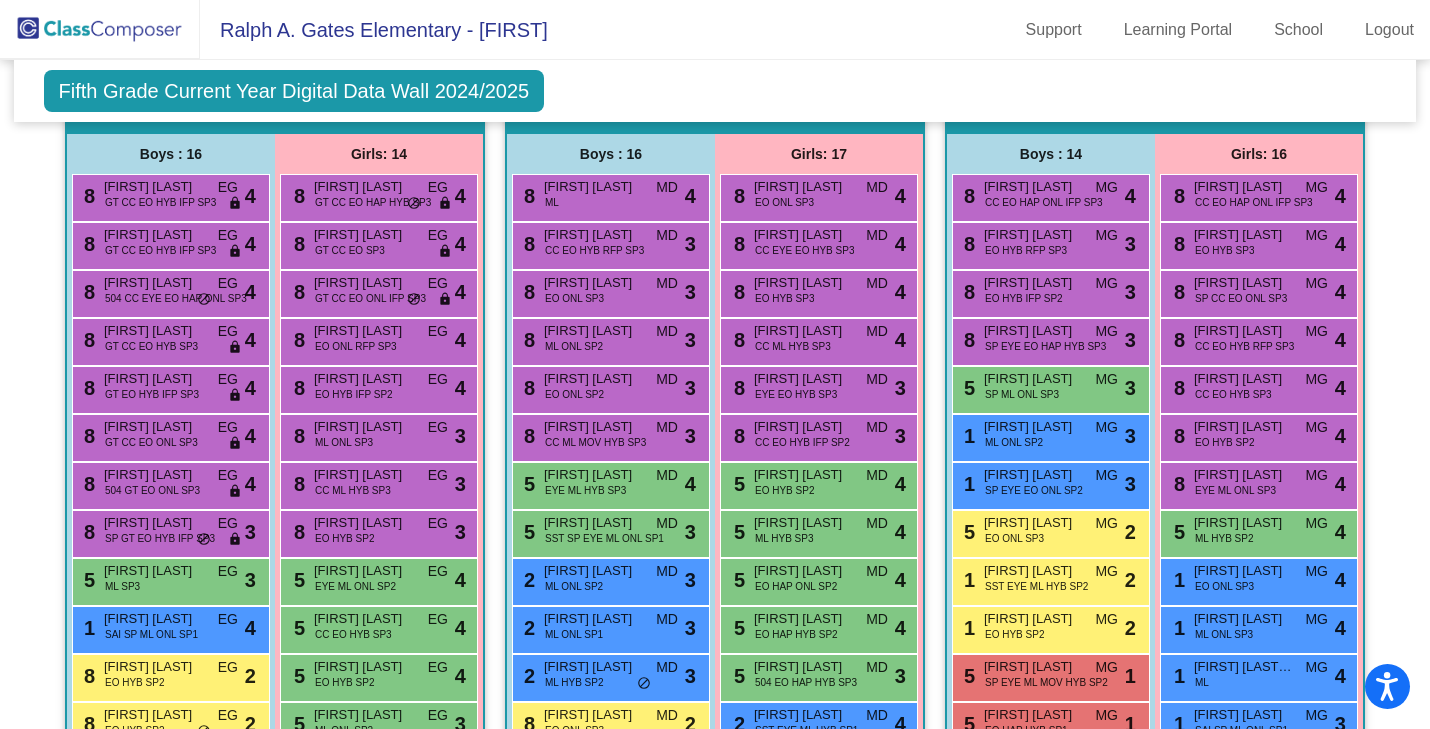 scroll, scrollTop: 468, scrollLeft: 0, axis: vertical 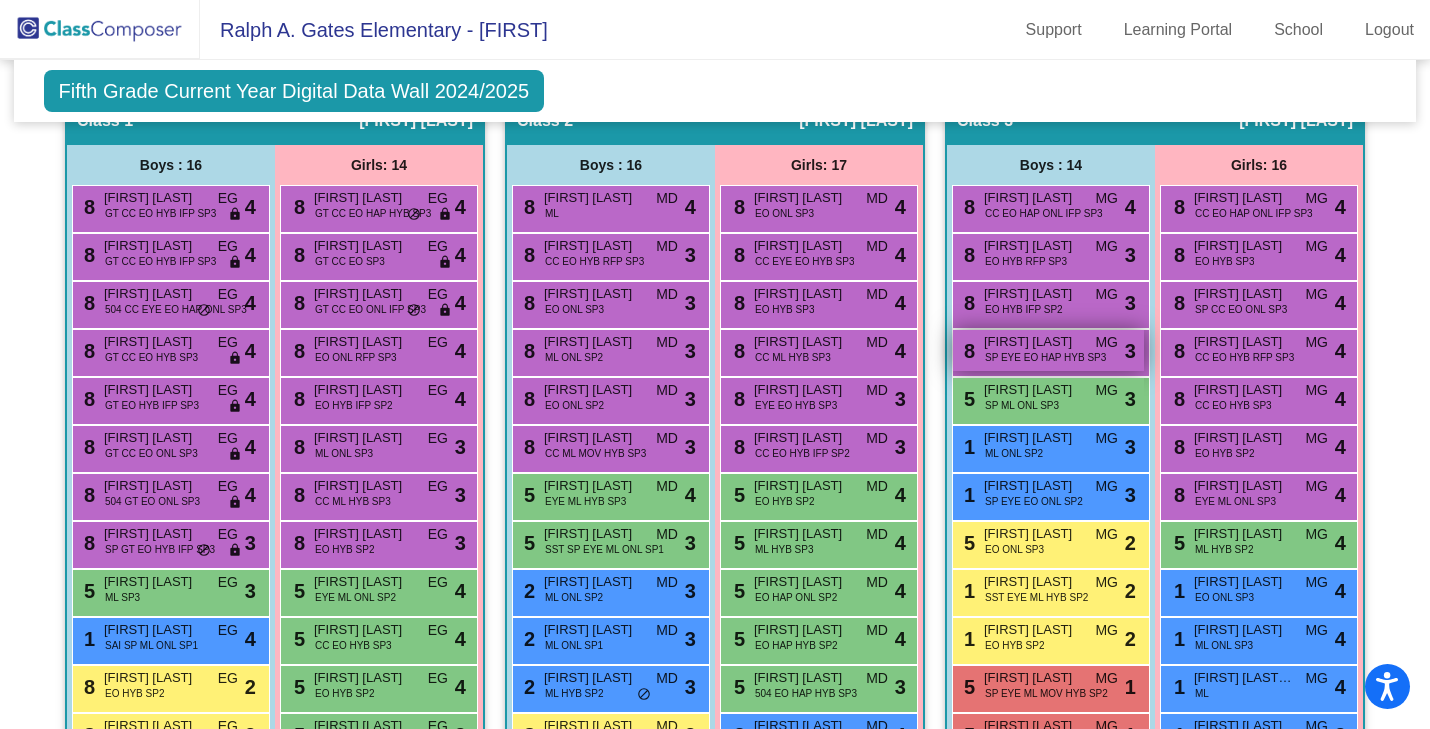 click on "SP EYE EO HAP HYB SP3" at bounding box center [1045, 357] 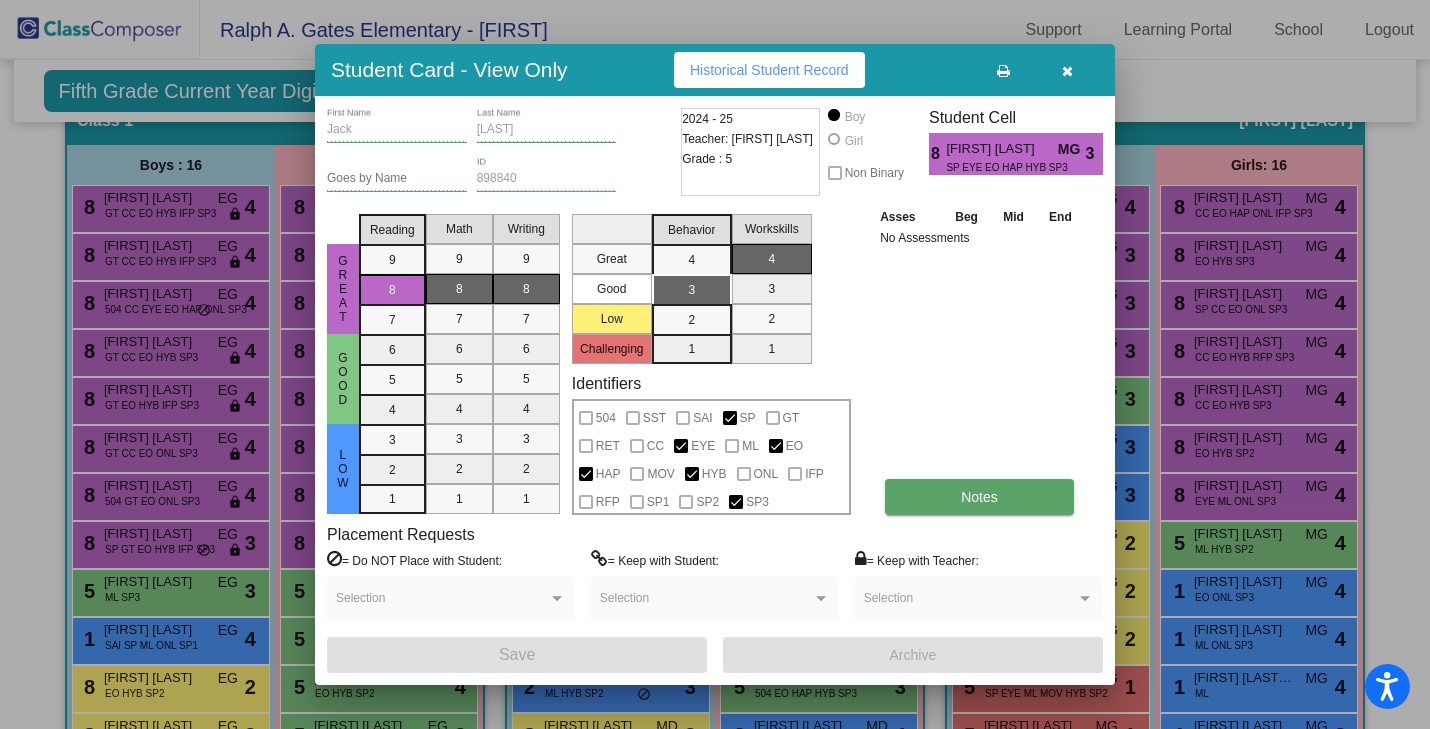click on "Notes" at bounding box center [979, 497] 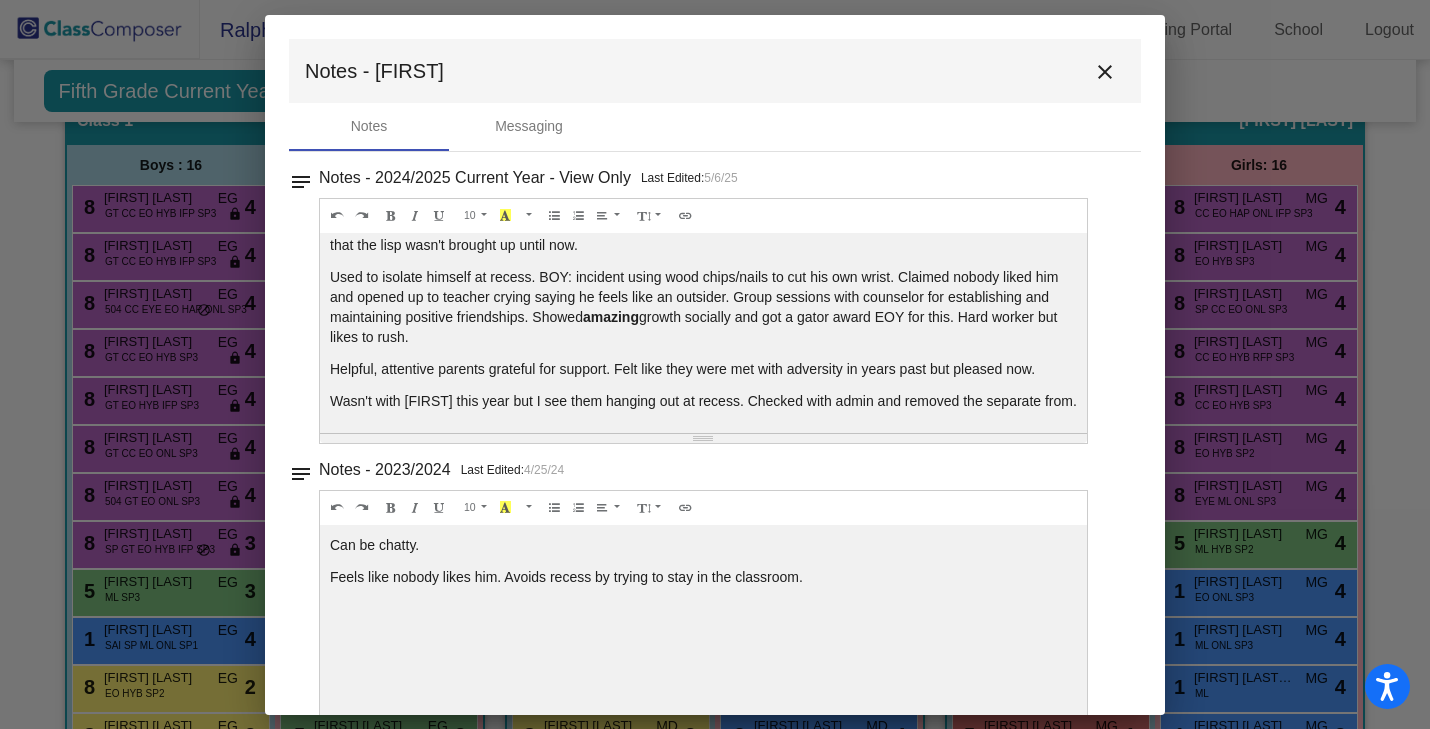 scroll, scrollTop: 48, scrollLeft: 0, axis: vertical 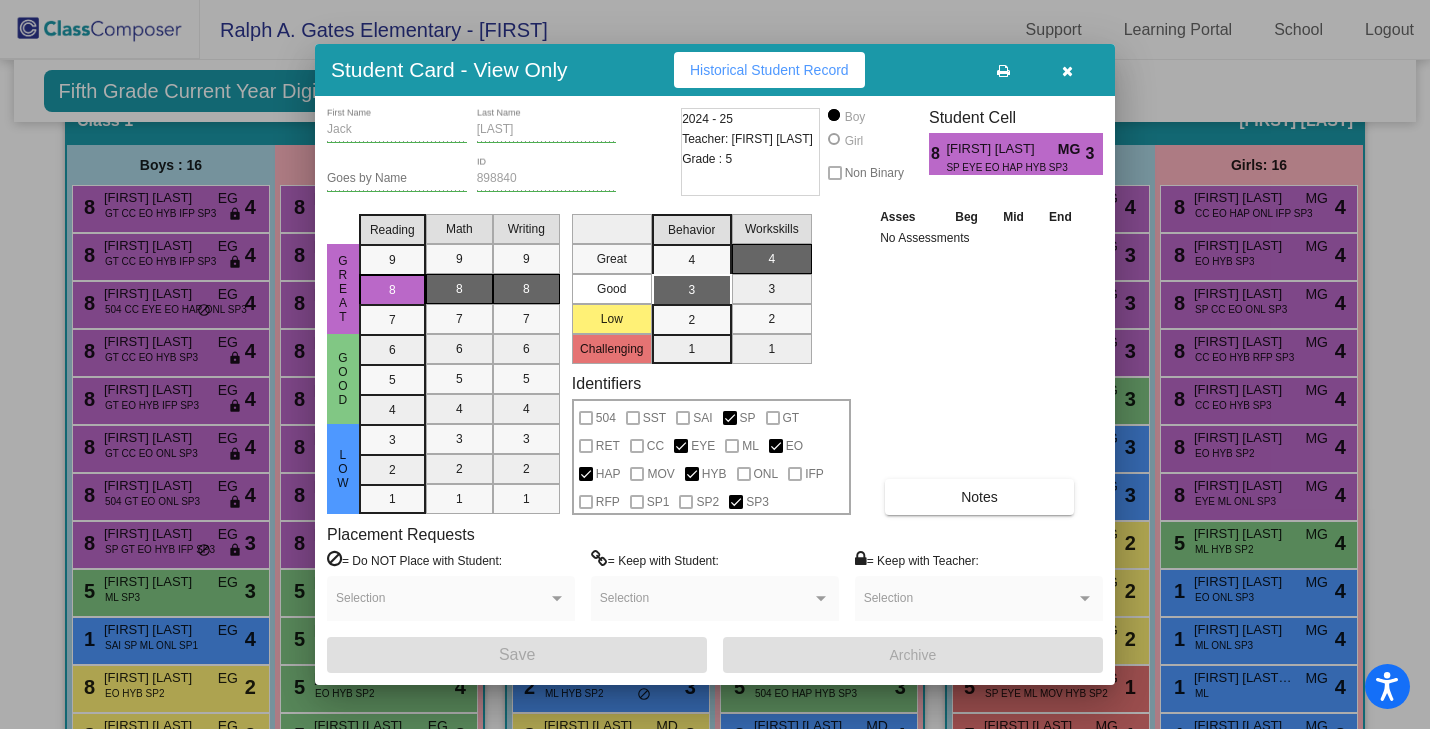 click at bounding box center (1067, 70) 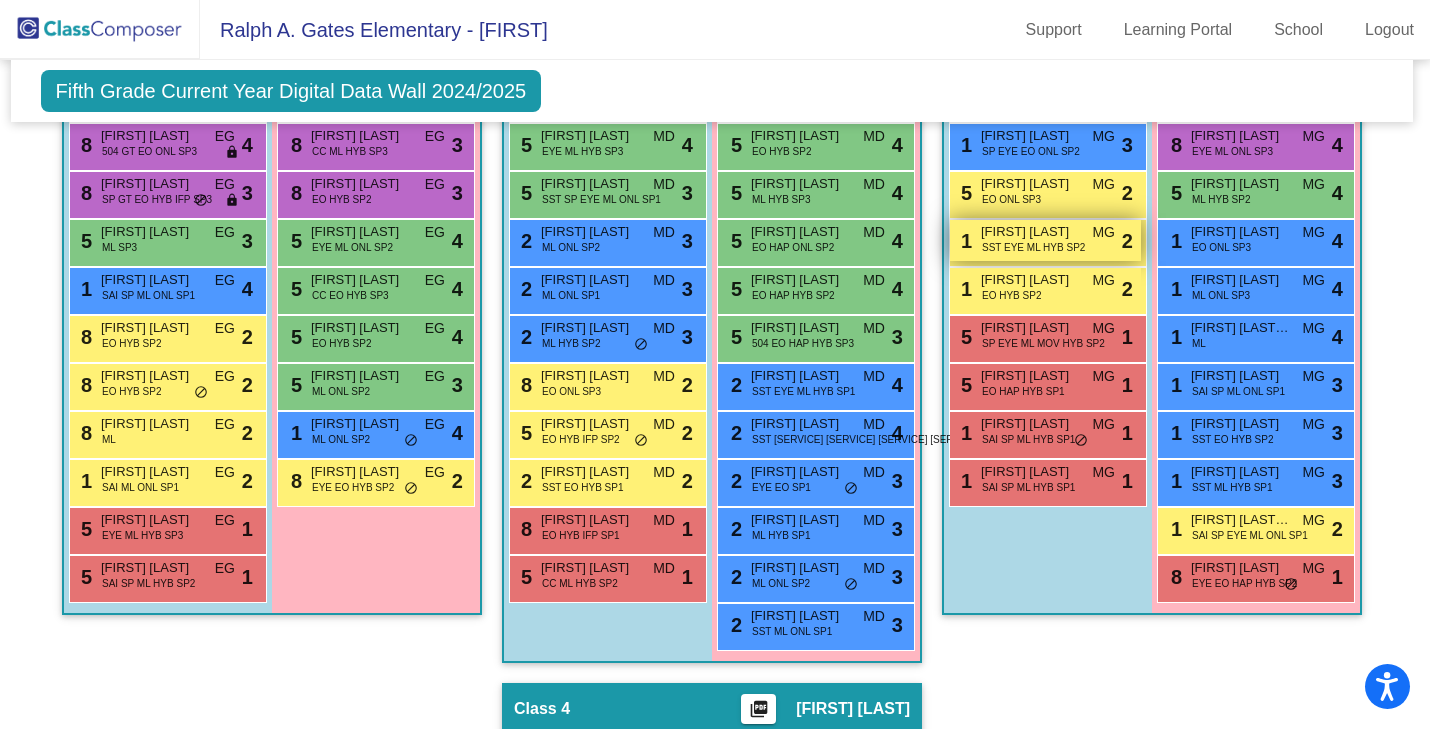 scroll, scrollTop: 750, scrollLeft: 3, axis: both 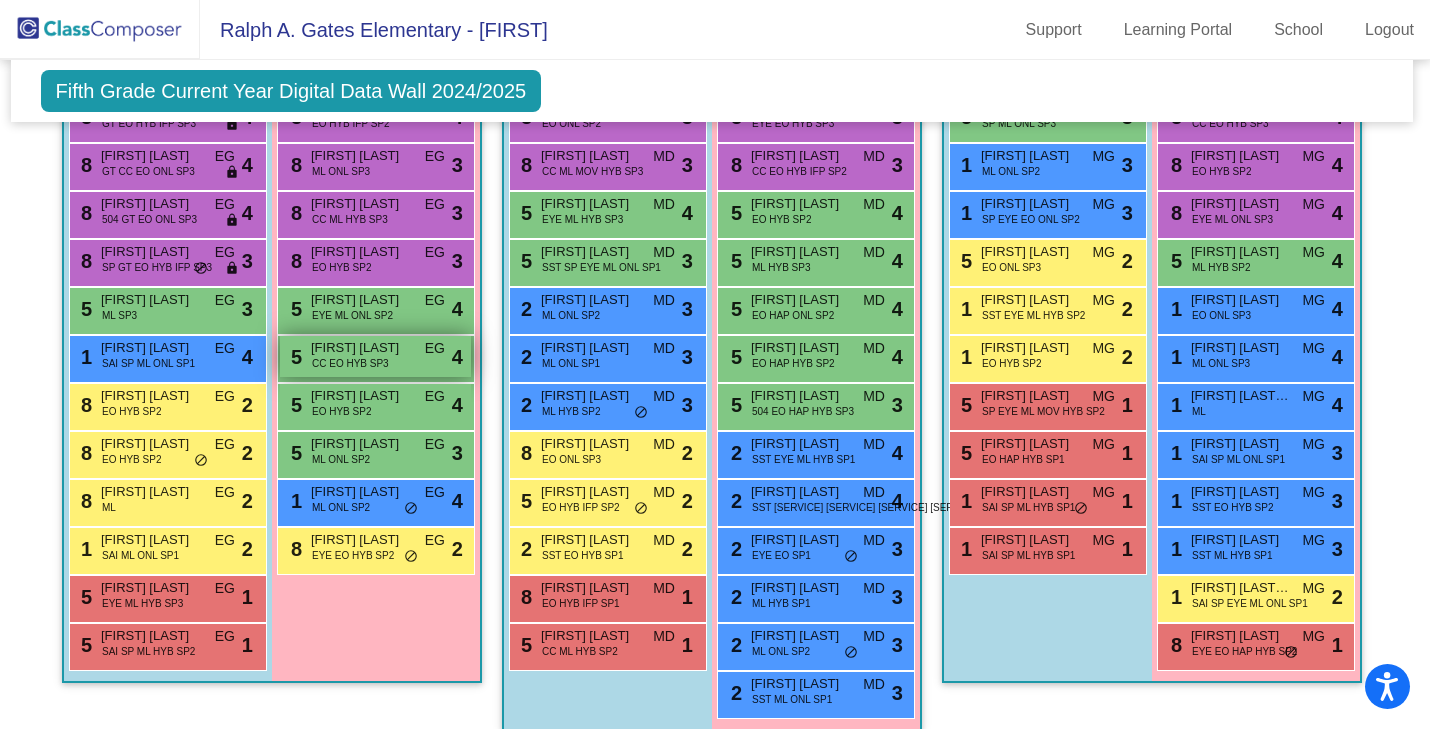 click on "EG" at bounding box center [435, 348] 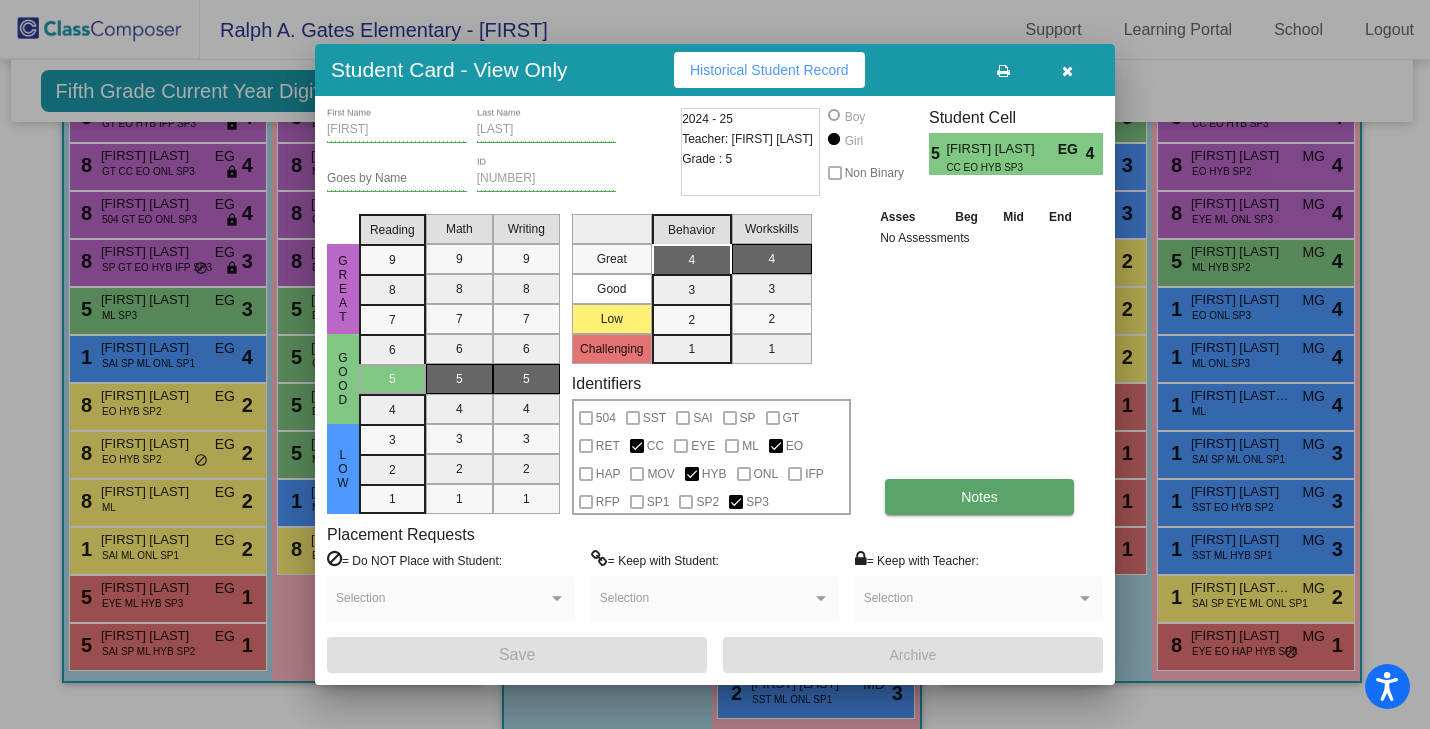 click on "Notes" at bounding box center (979, 497) 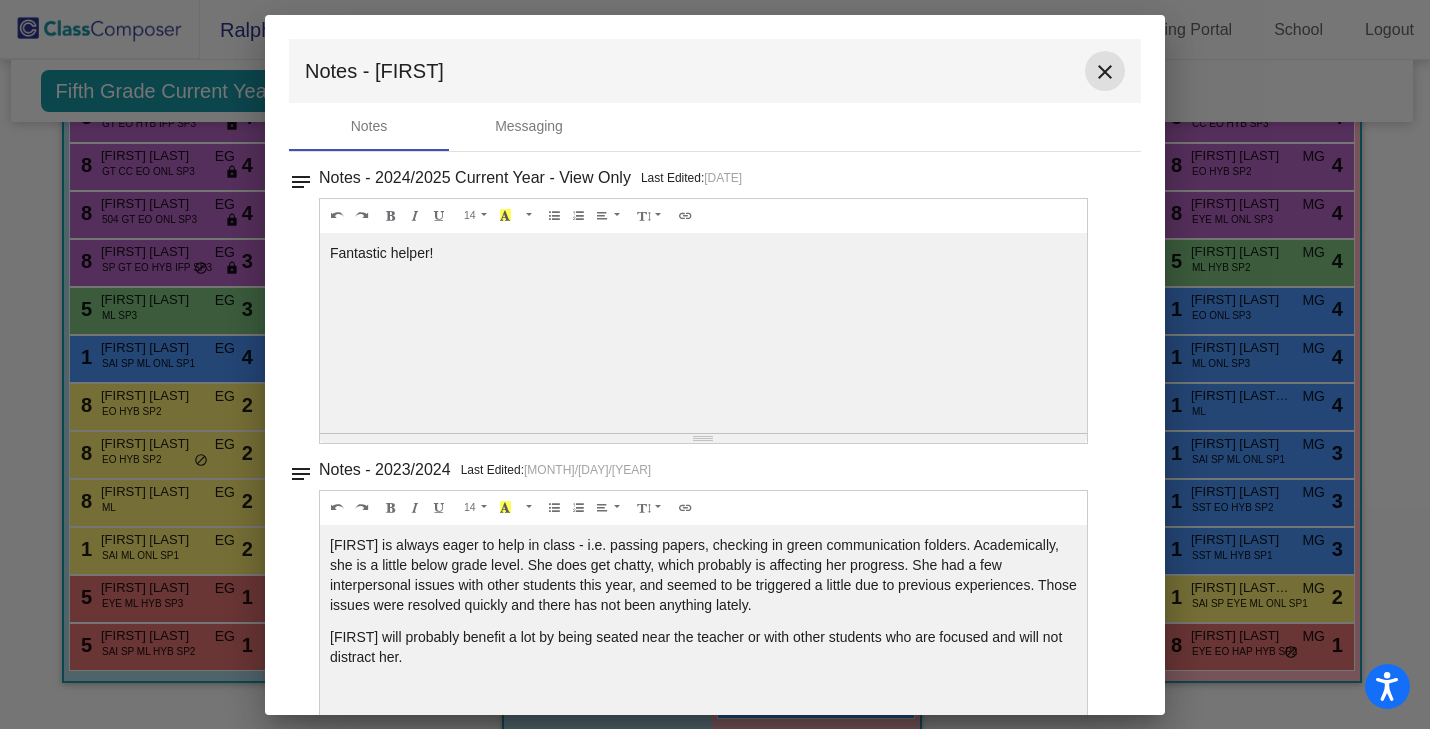 click on "close" at bounding box center [1105, 72] 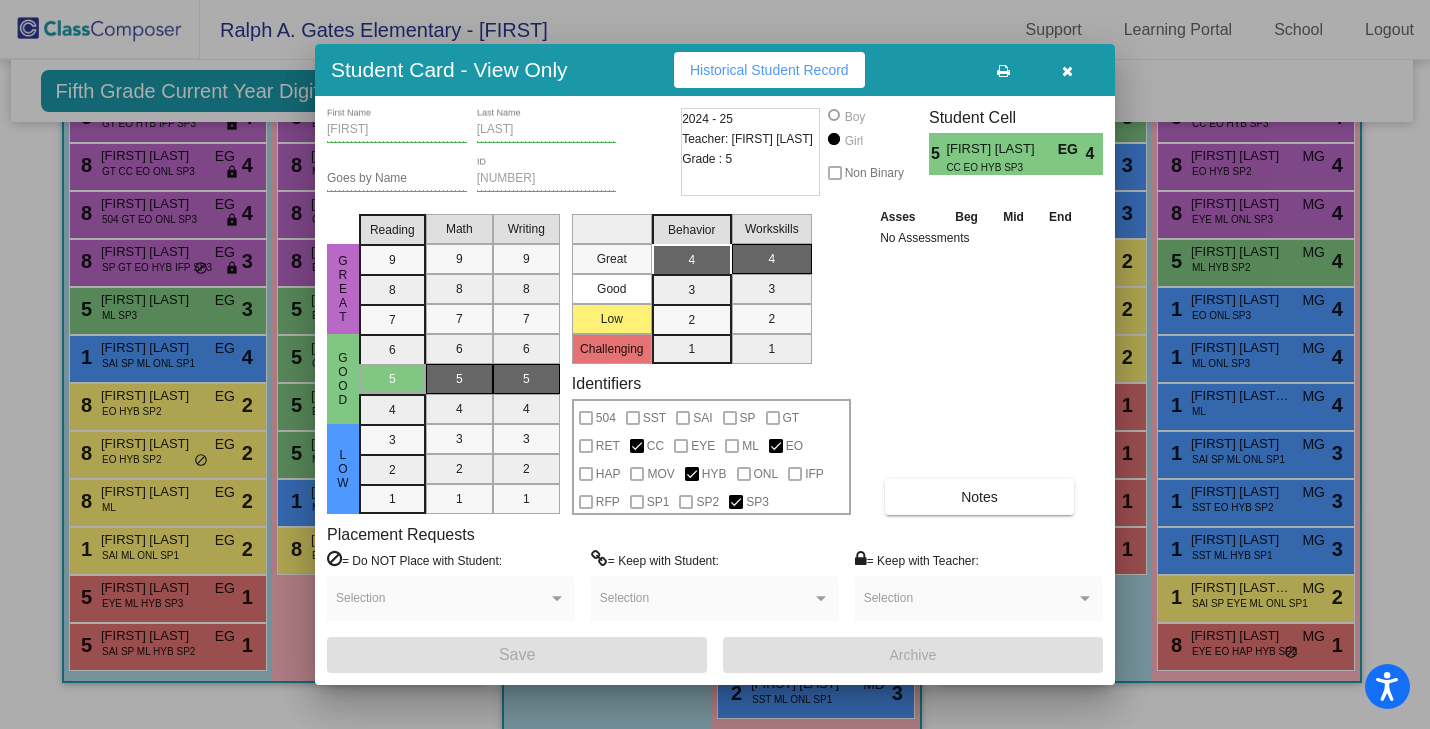 click at bounding box center [1067, 71] 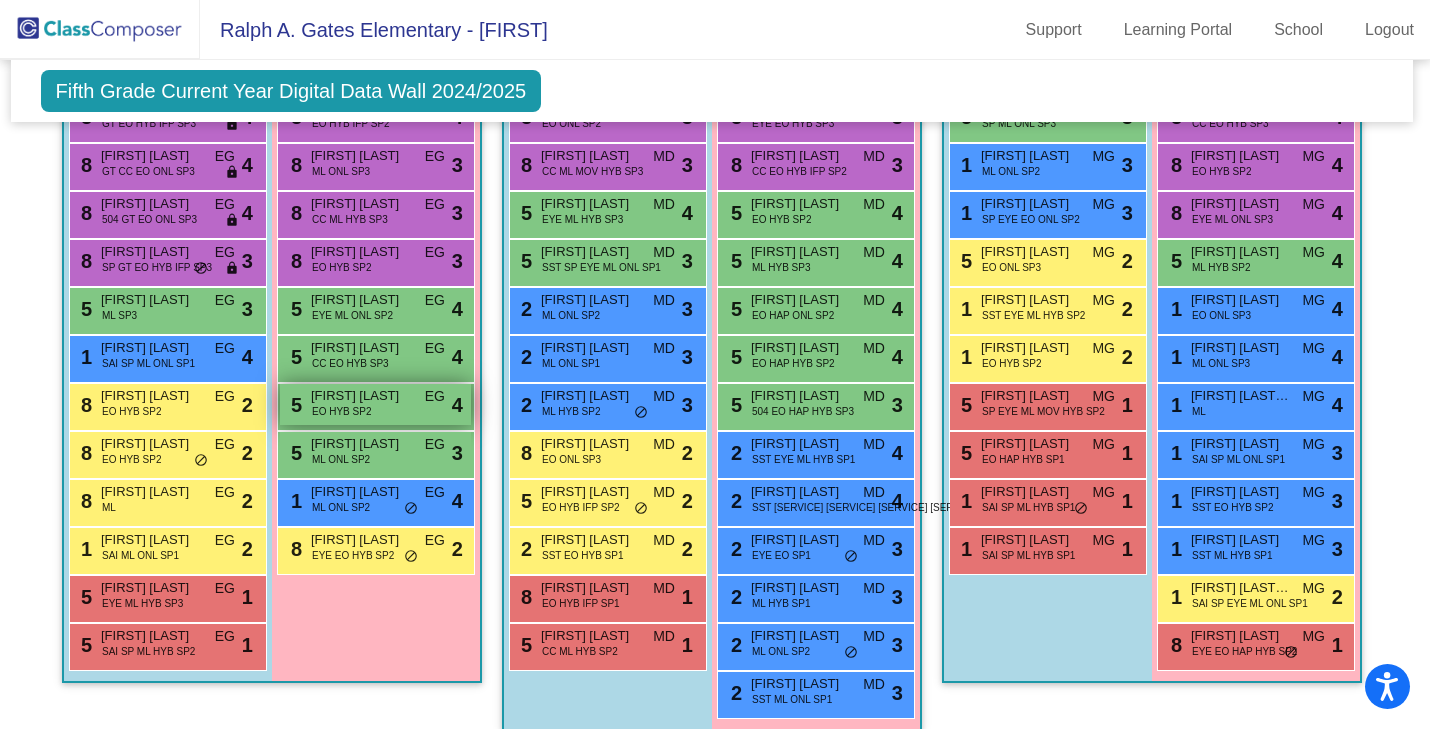 click on "[FIRST] [LAST] EO HAP HYB SP2 EG lock do_not_disturb_alt 4" at bounding box center [375, 404] 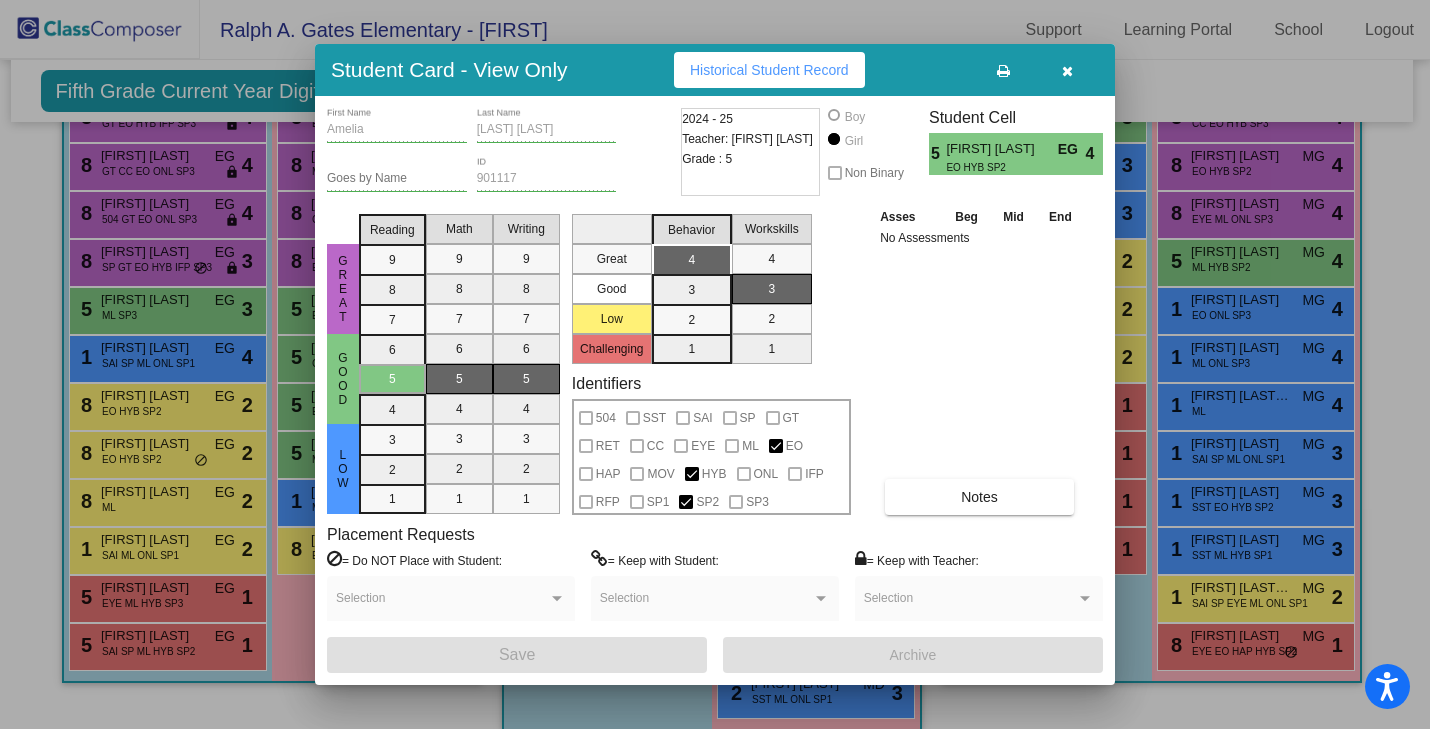click at bounding box center (1067, 71) 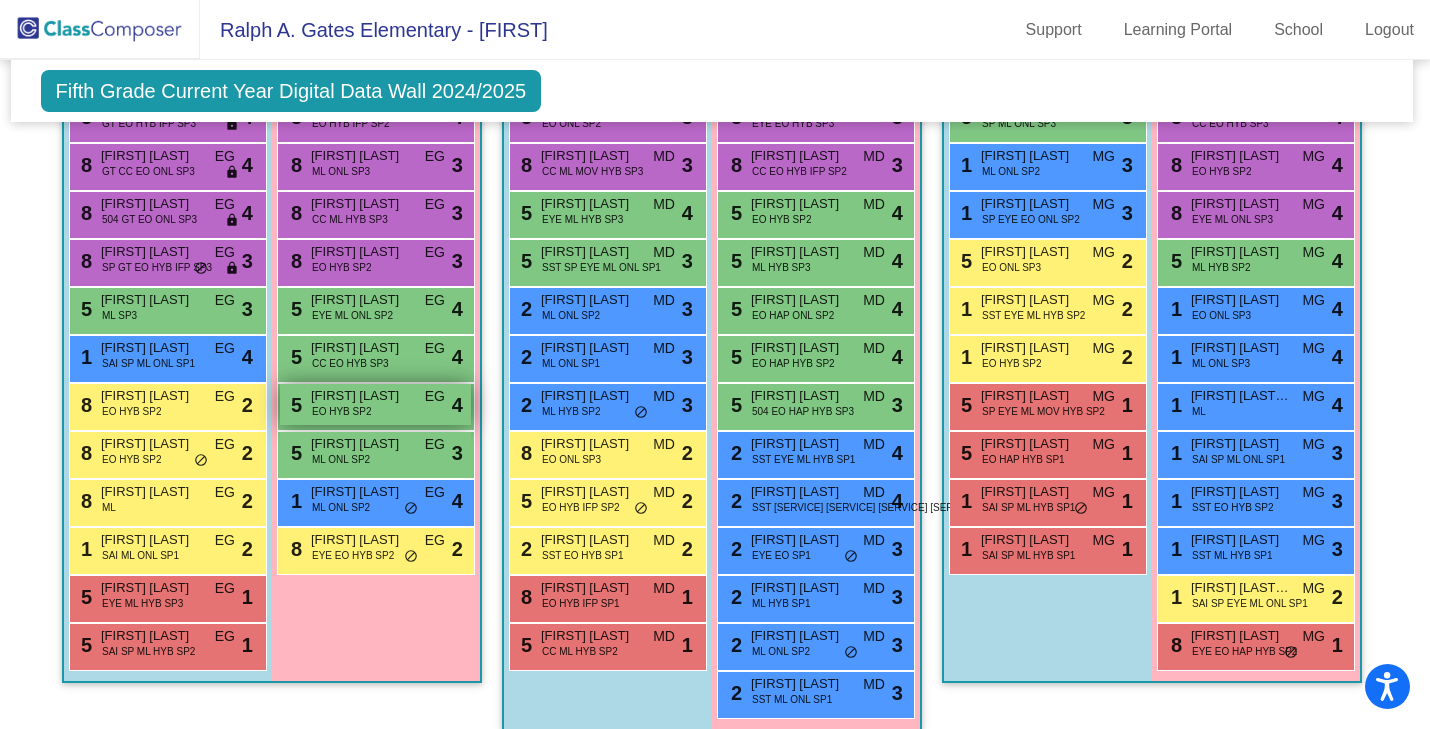 click on "[FIRST] [LAST] EO HAP HYB SP2 EG lock do_not_disturb_alt 4" at bounding box center [375, 404] 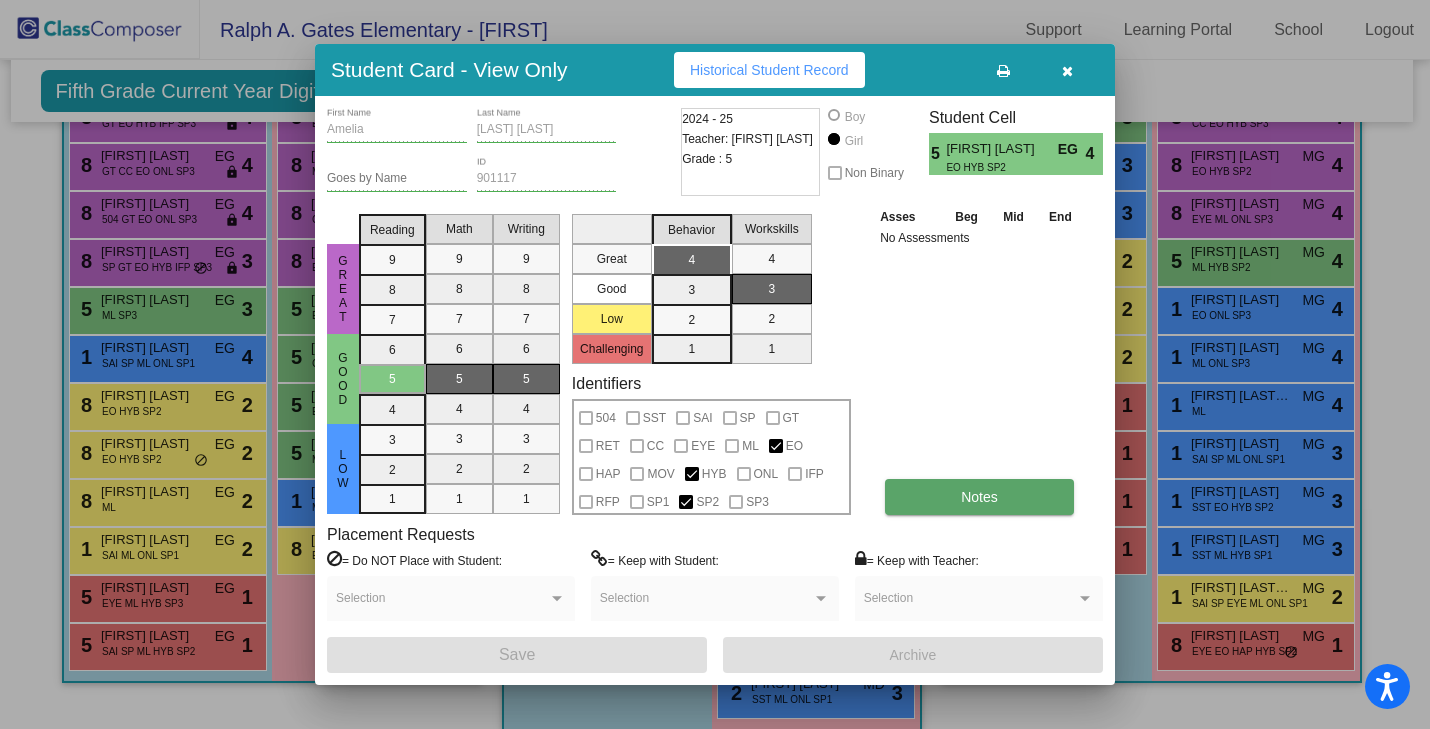 click on "Notes" at bounding box center (979, 497) 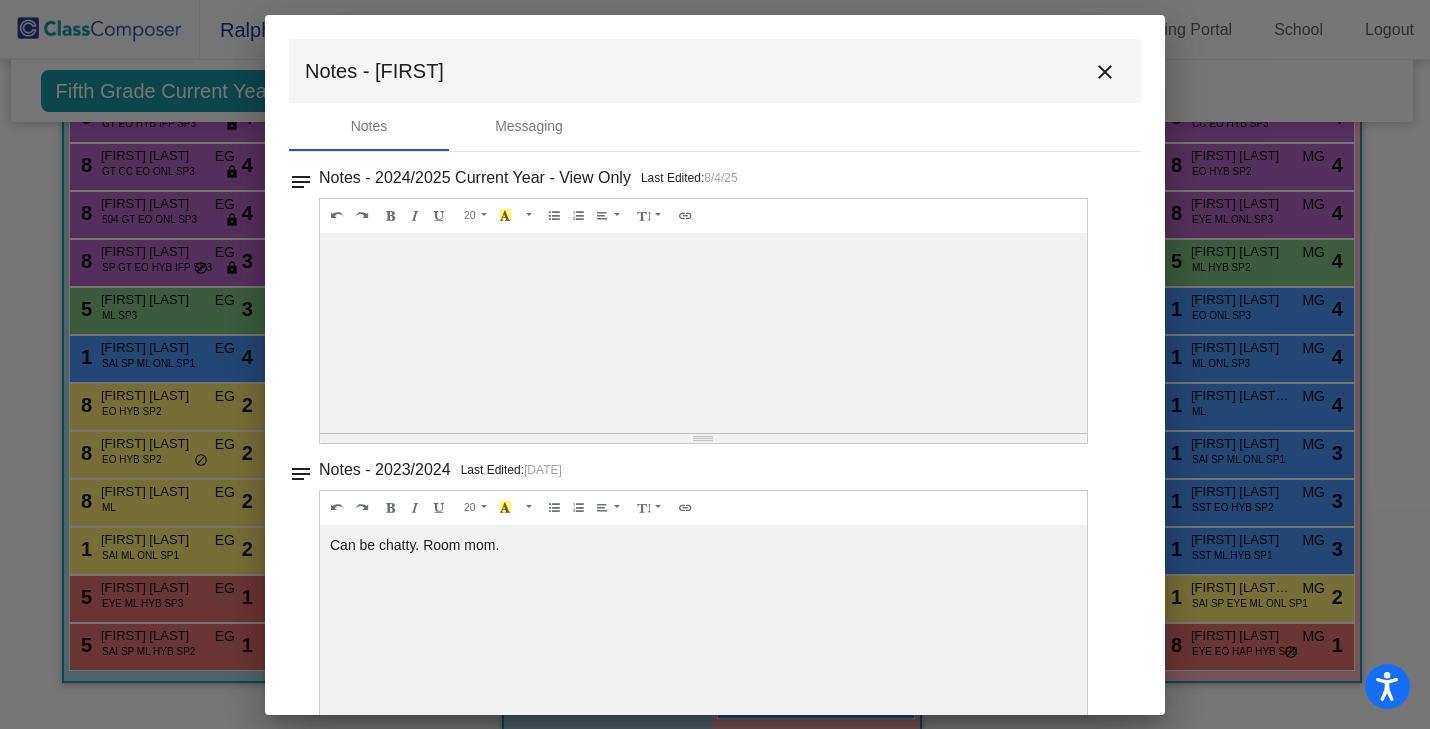 click on "close" at bounding box center [1105, 72] 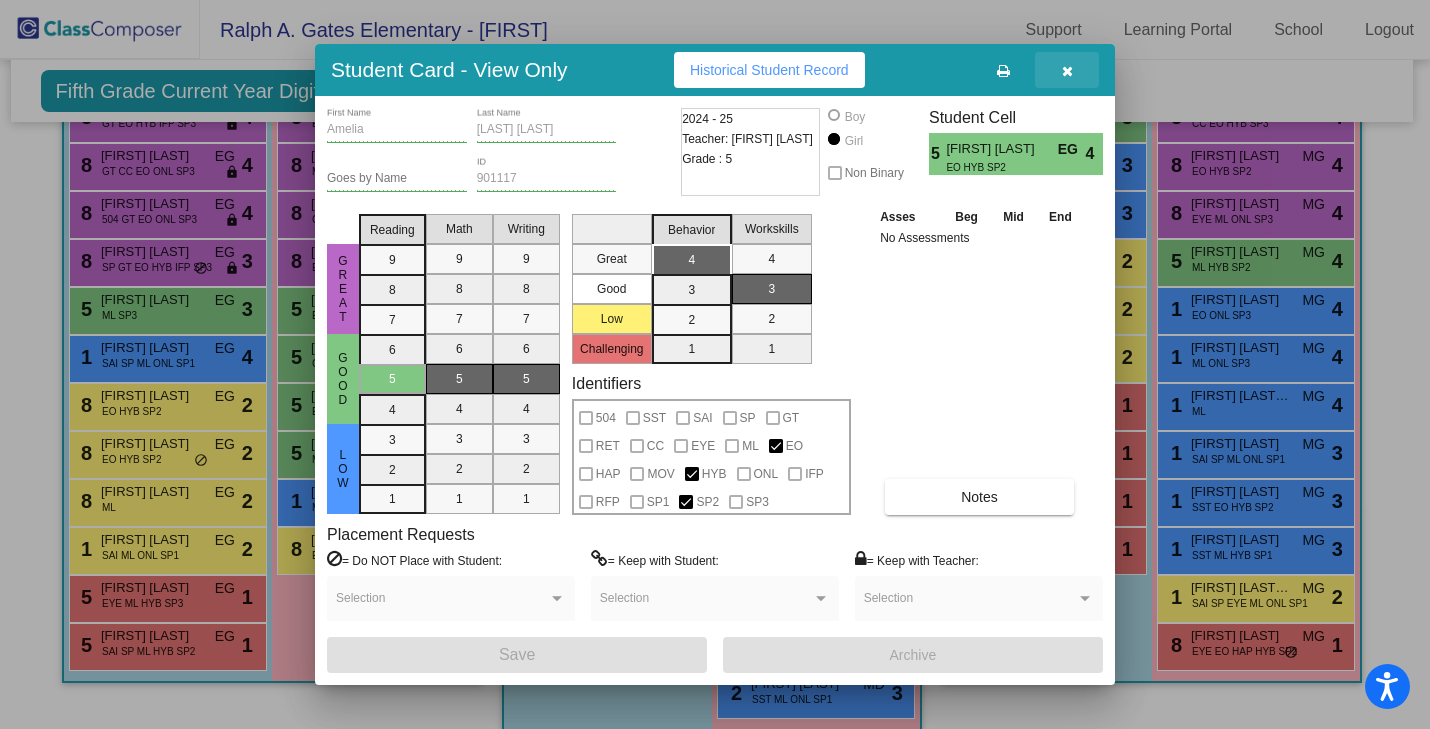 click at bounding box center [1067, 70] 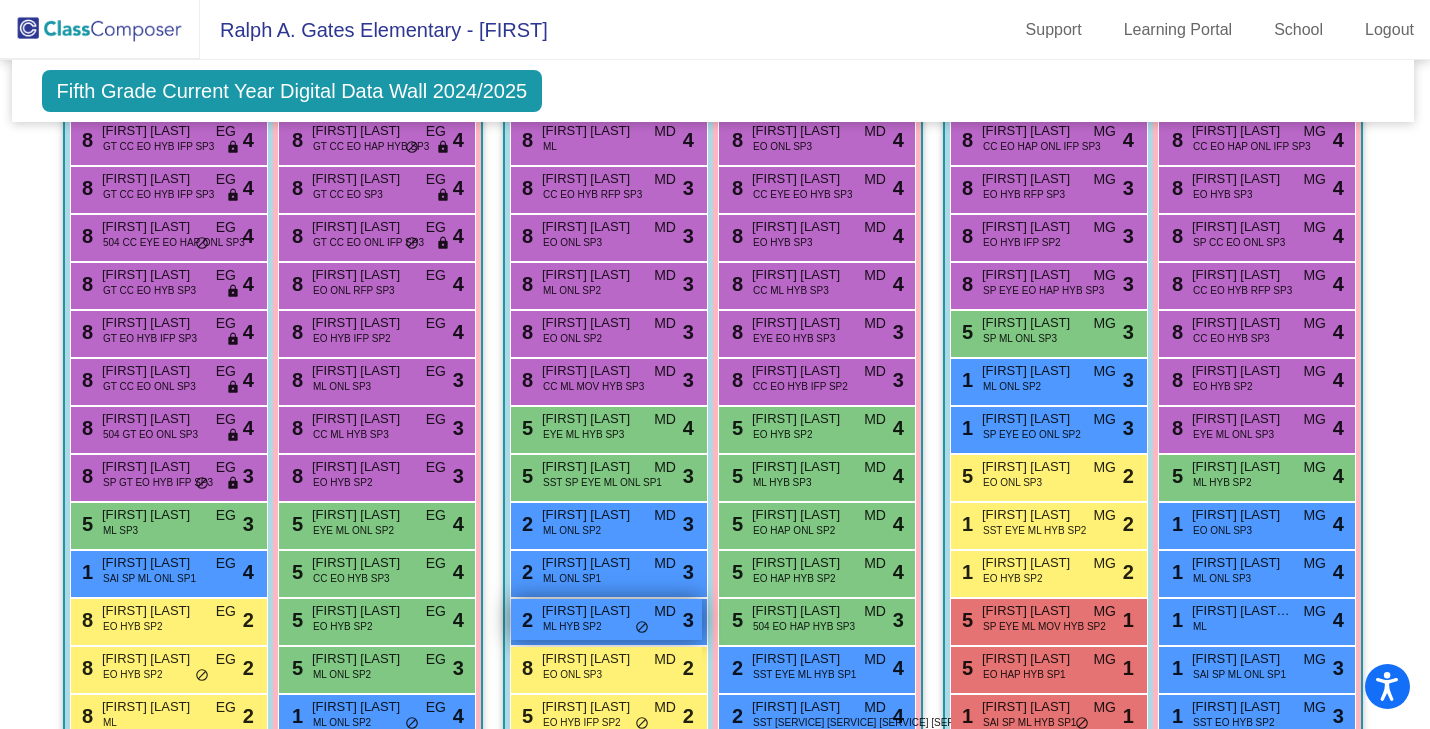 scroll, scrollTop: 532, scrollLeft: 2, axis: both 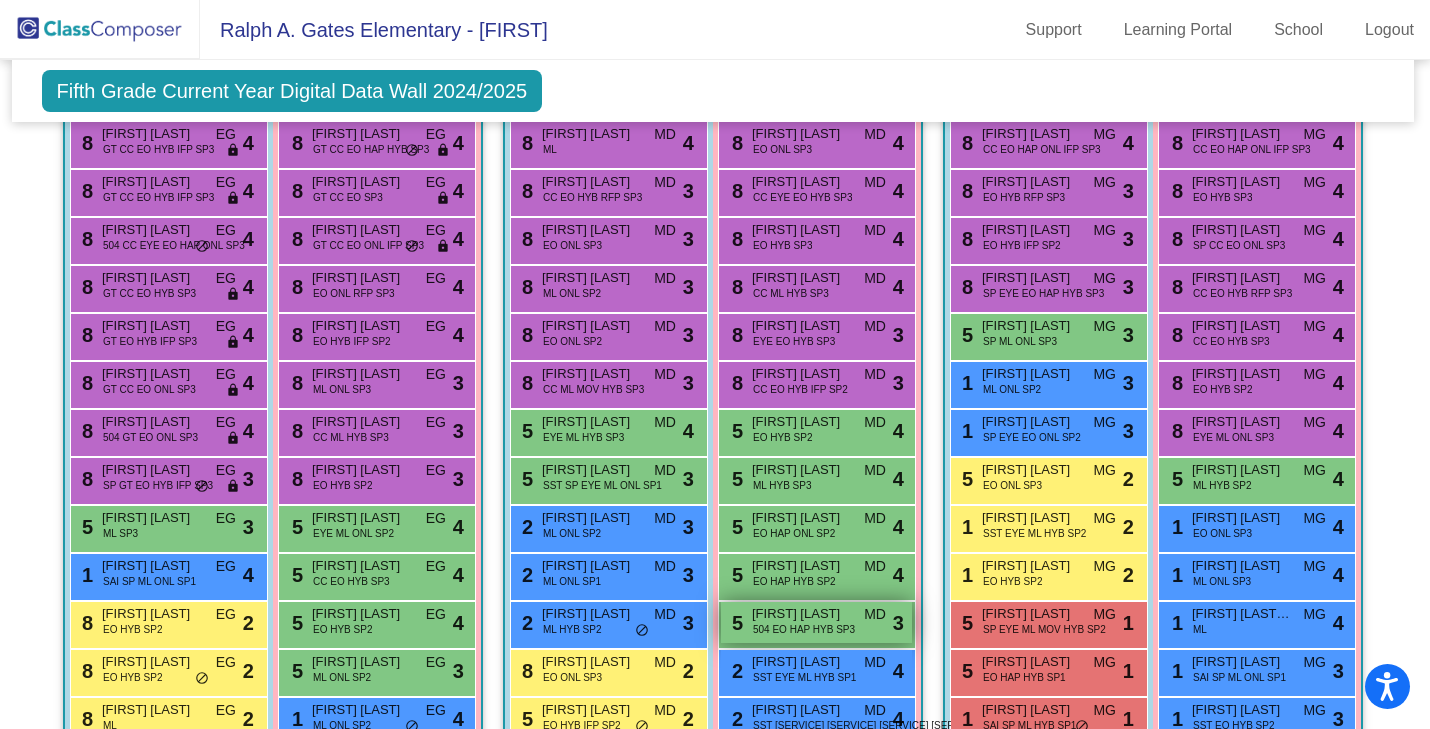 click on "504 EO HAP HYB SP3" at bounding box center [804, 629] 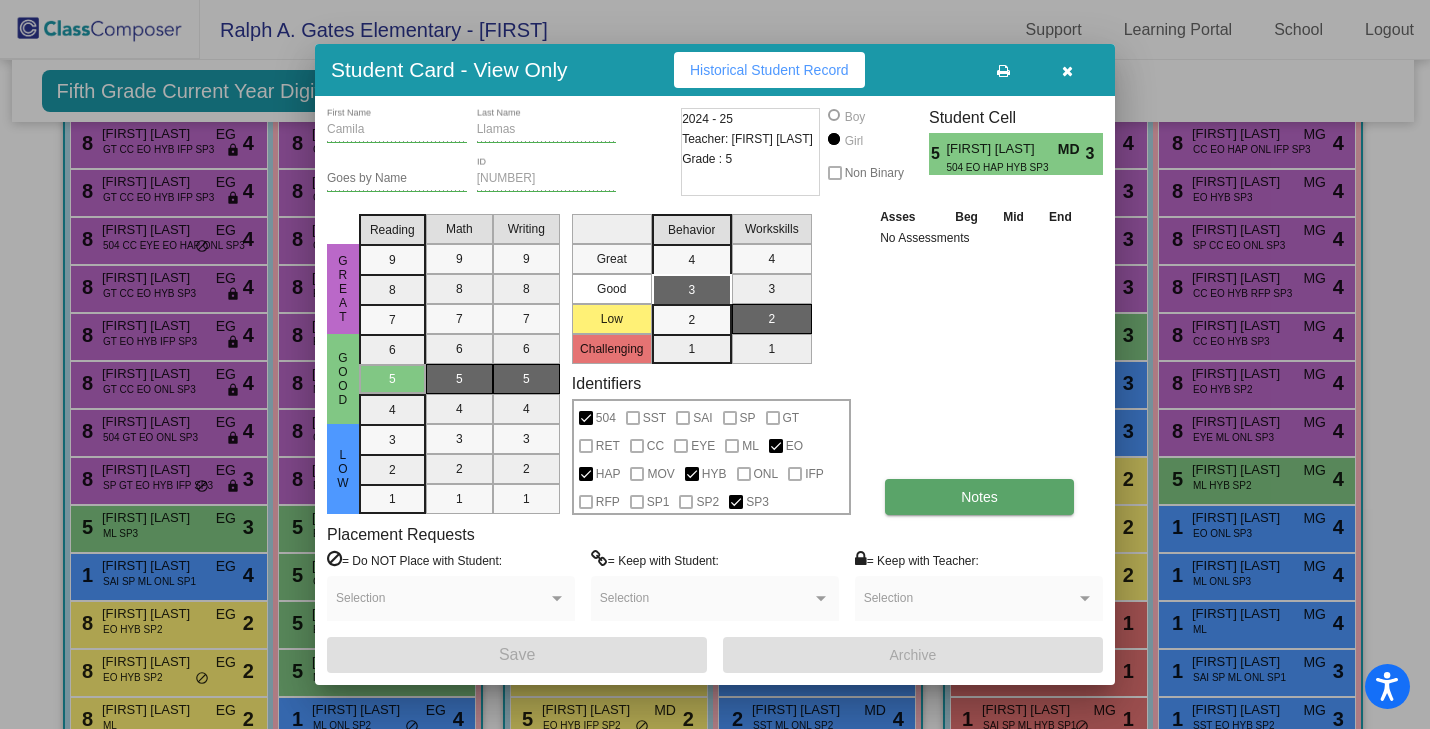 click on "Notes" at bounding box center (979, 497) 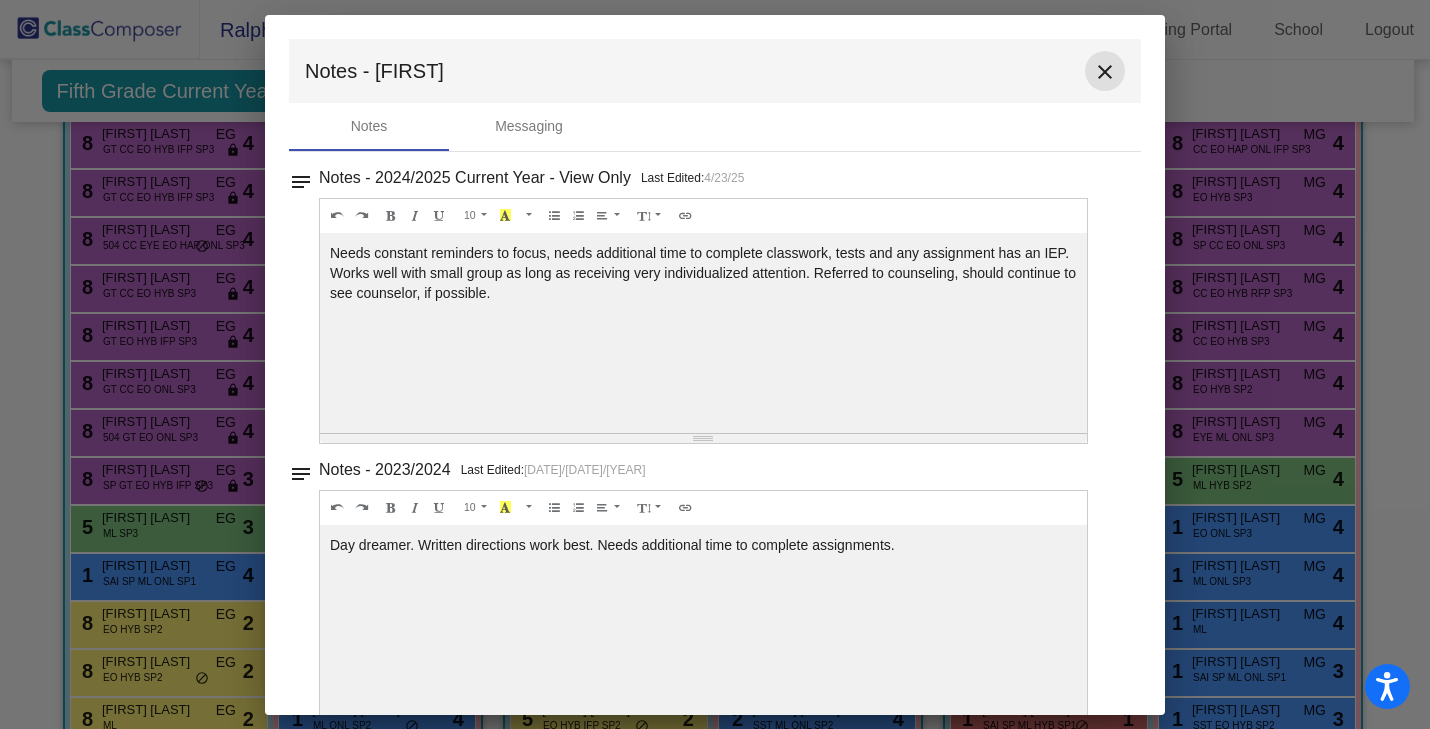 click on "close" at bounding box center [1105, 71] 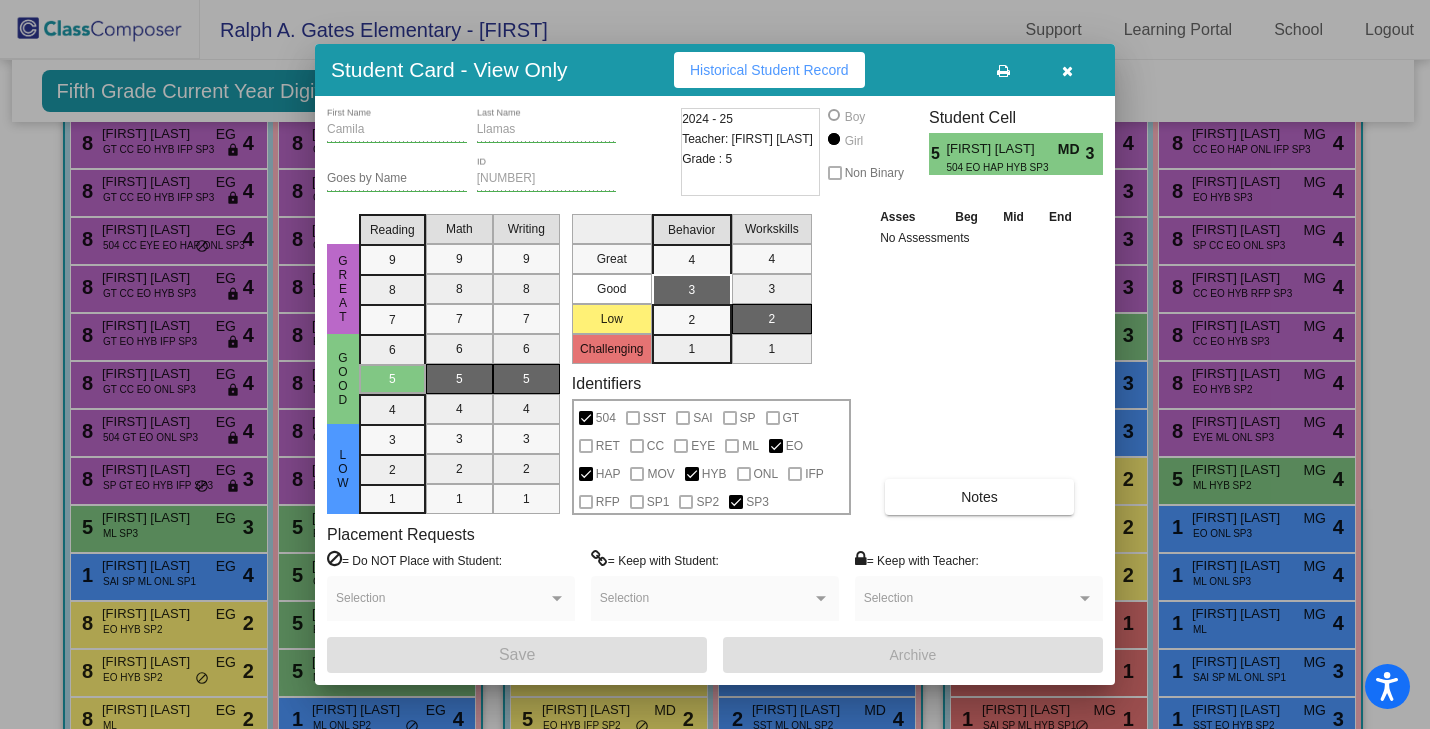 click at bounding box center (1067, 70) 